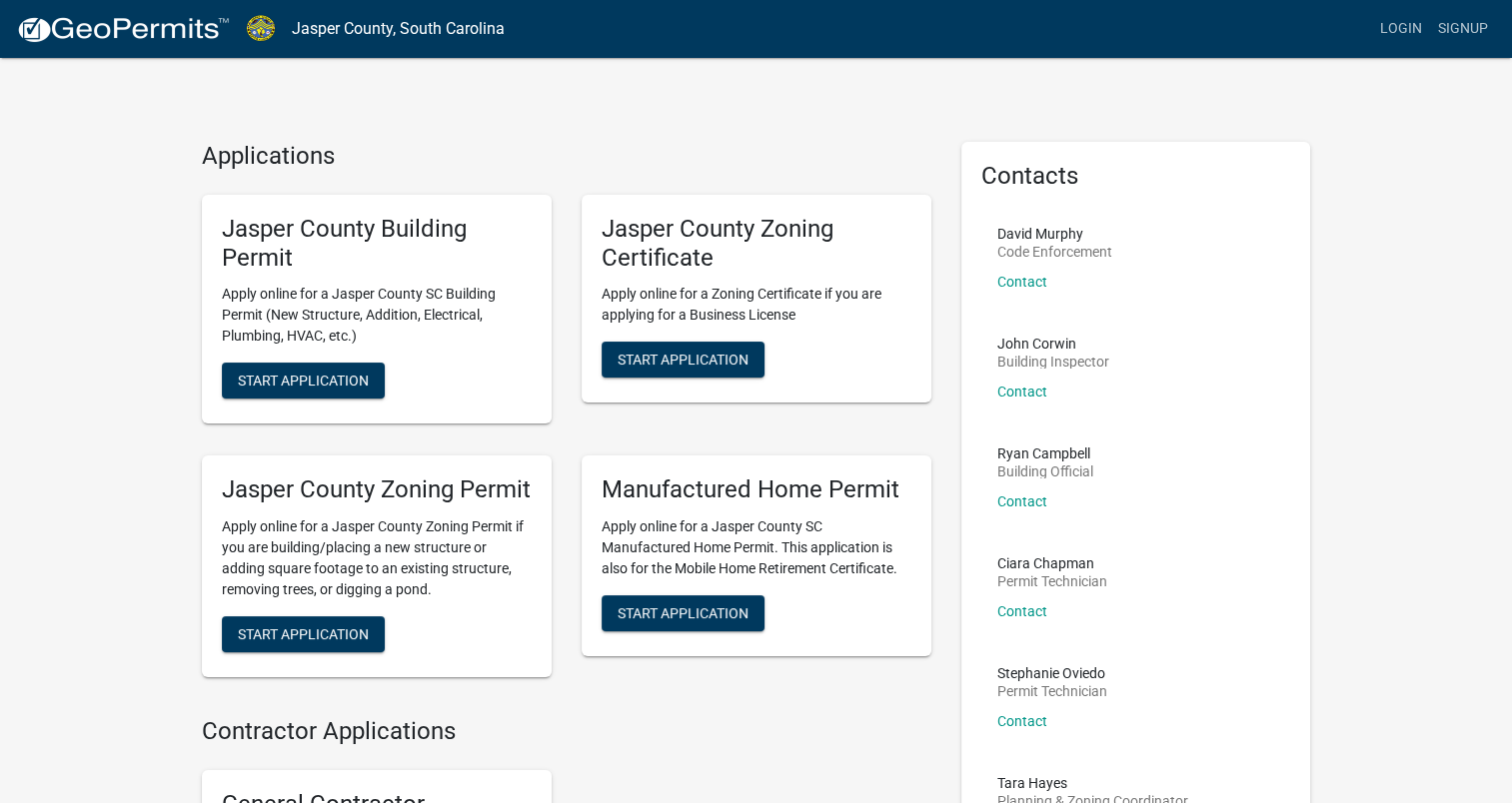 scroll, scrollTop: 0, scrollLeft: 0, axis: both 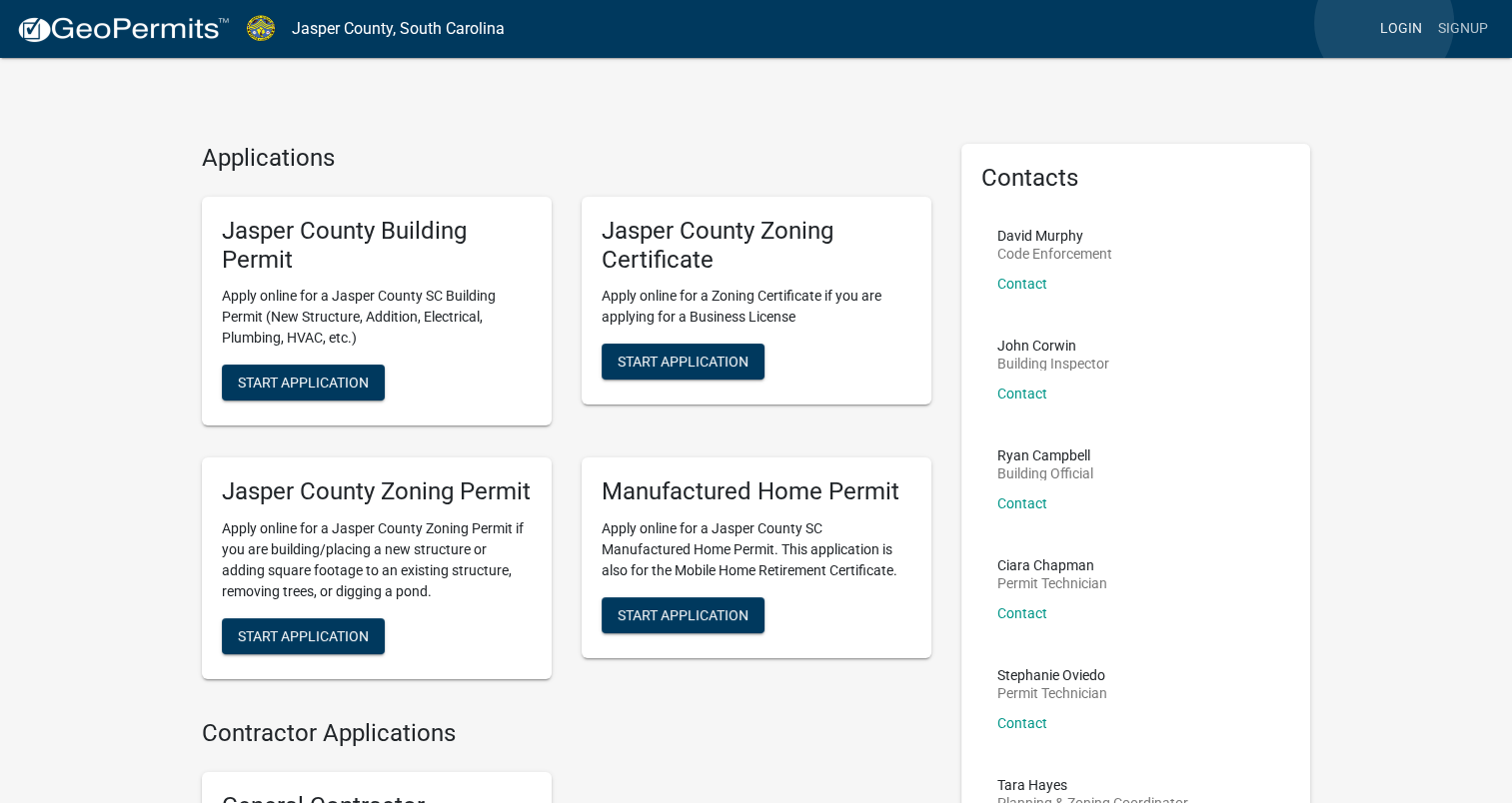 click on "Login" at bounding box center [1401, 29] 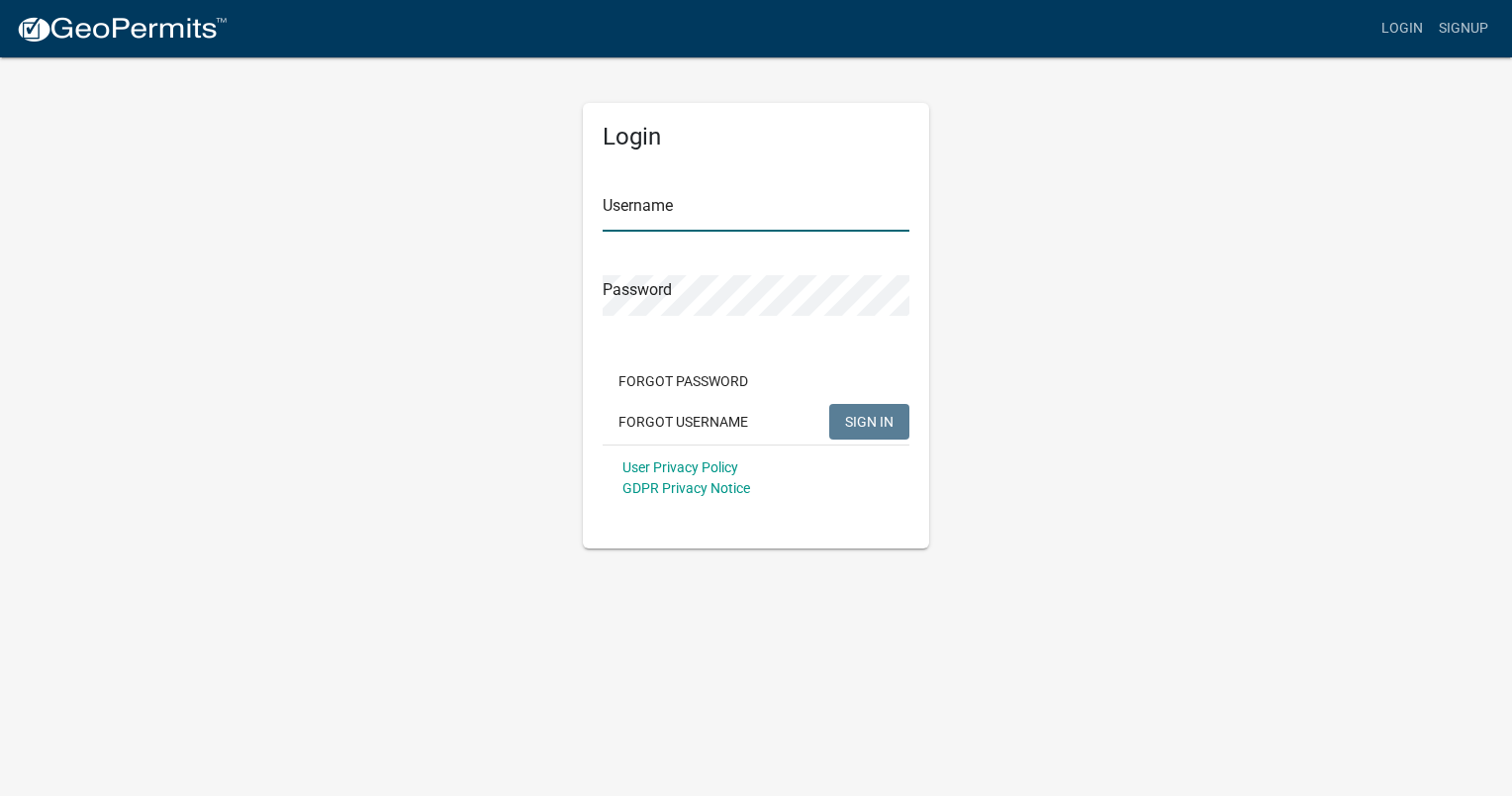 type on "[EMAIL]" 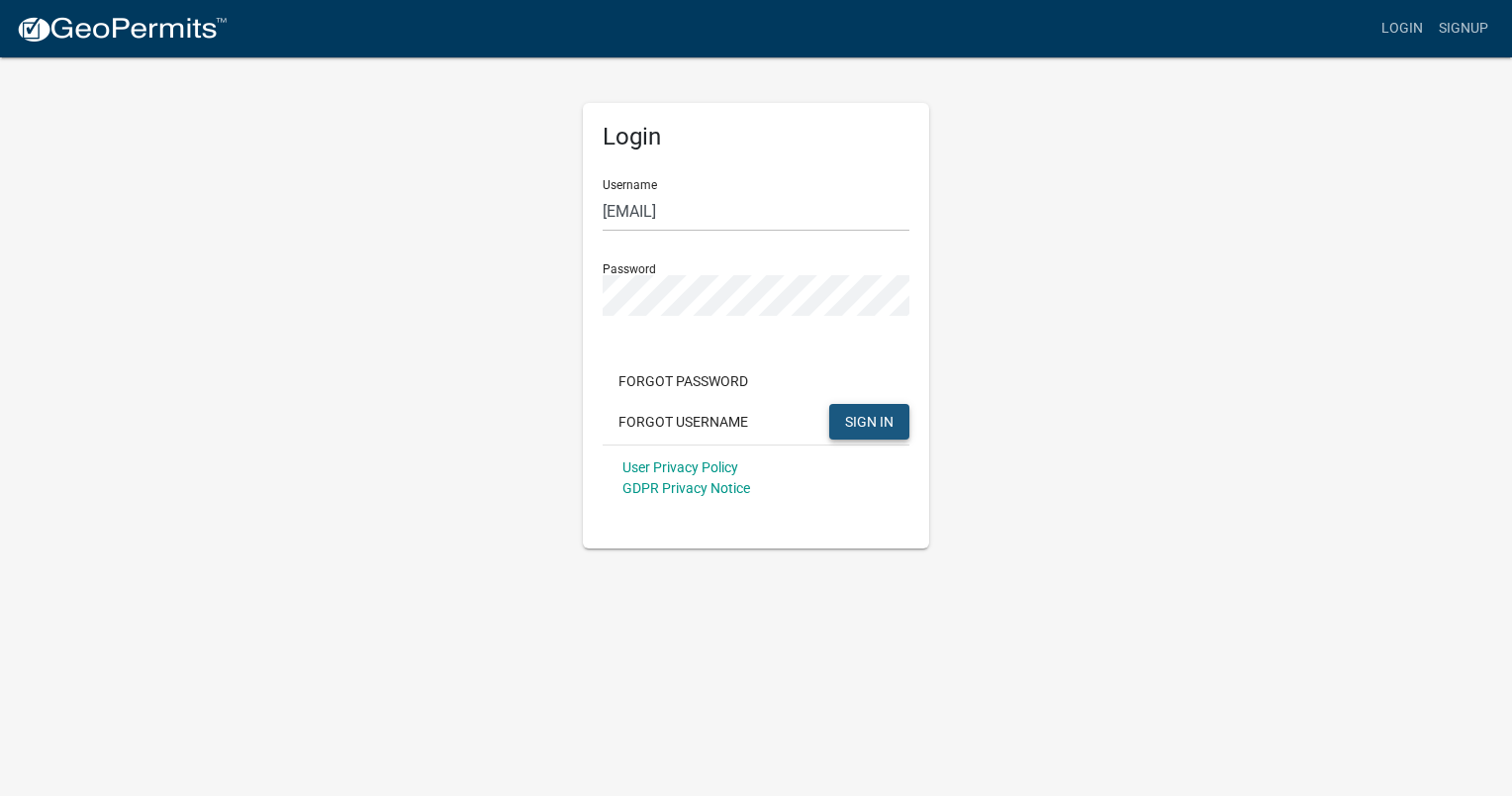 click on "SIGN IN" 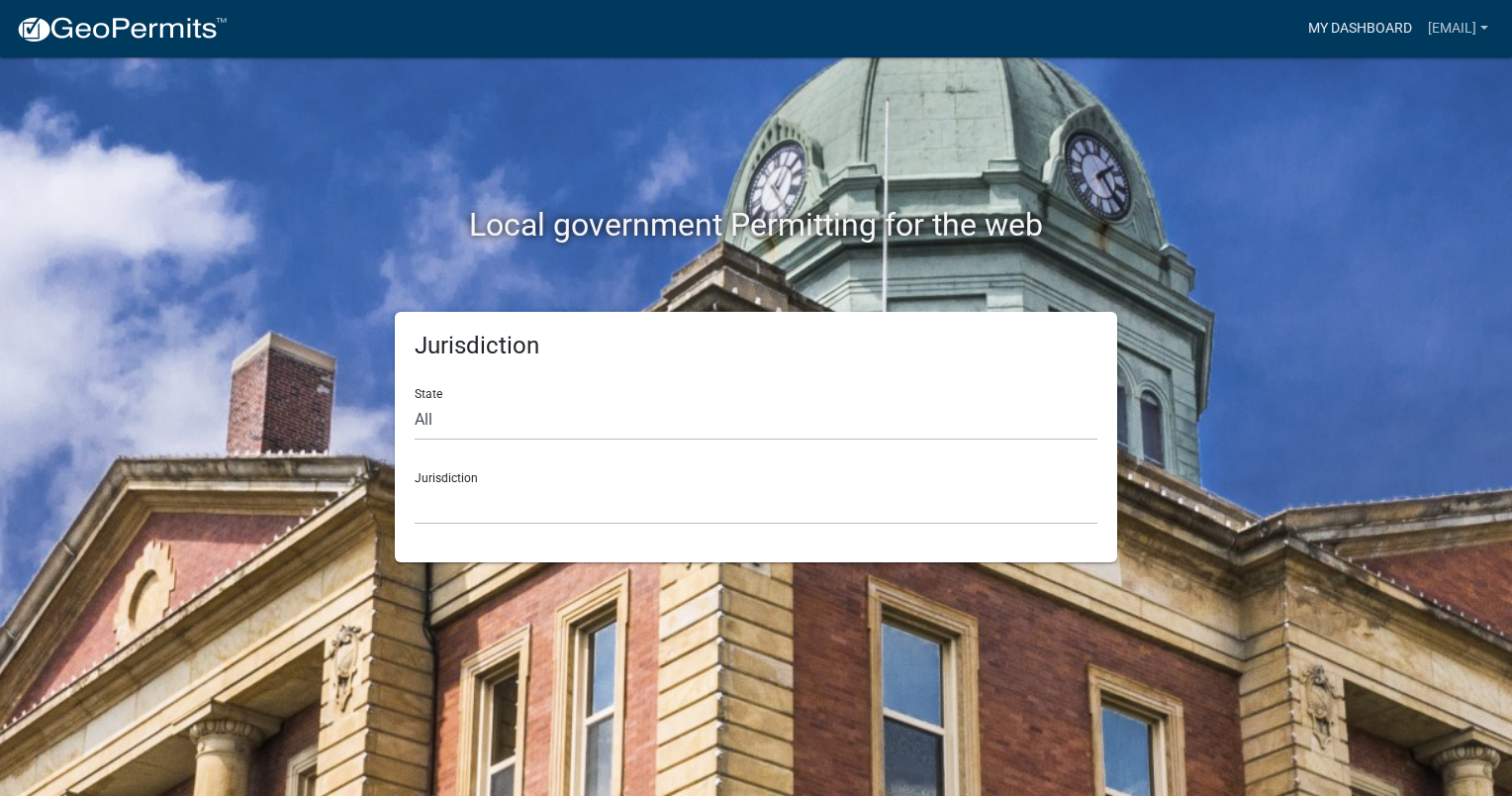 click on "My Dashboard" at bounding box center [1360, 29] 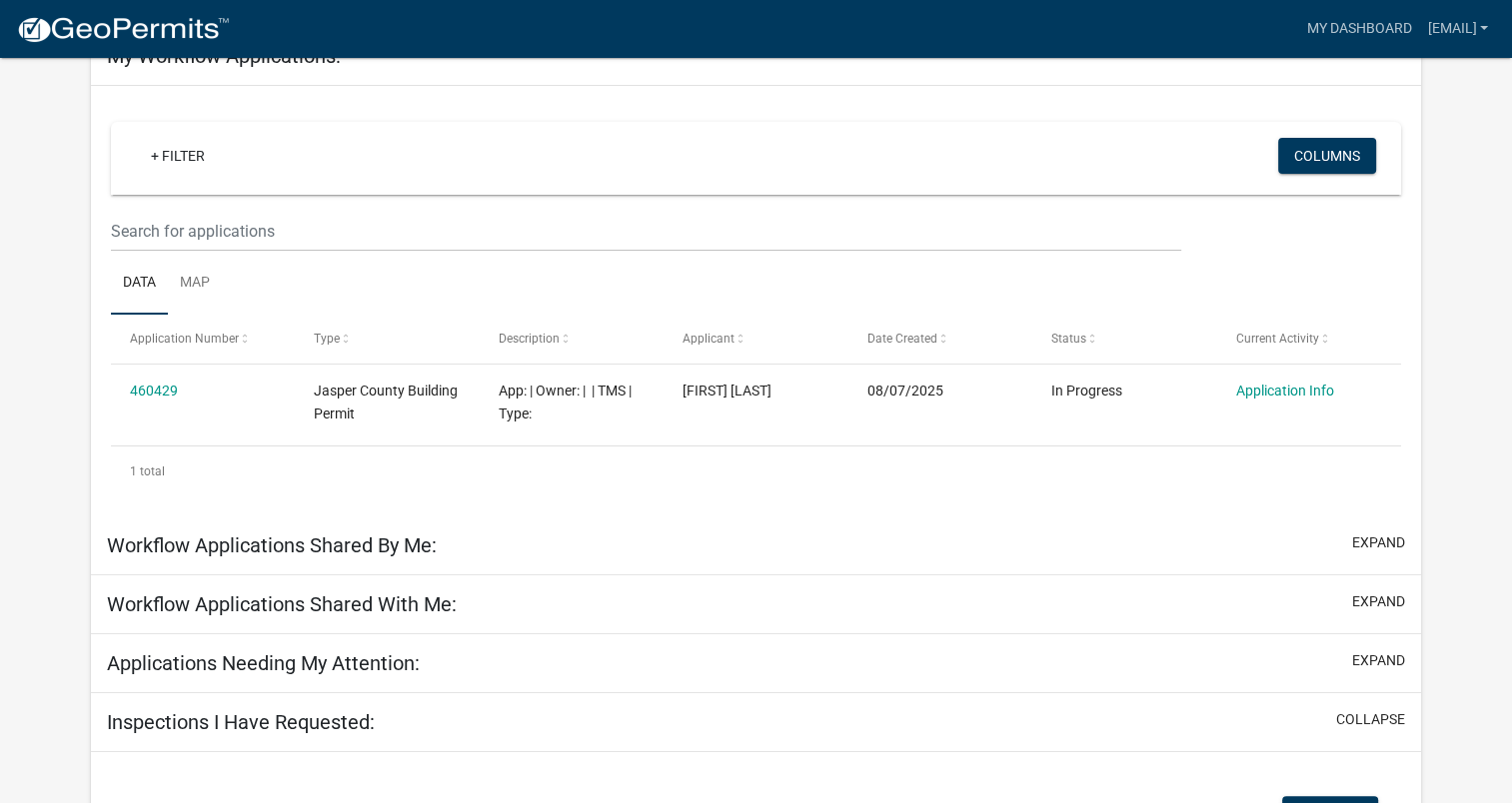 scroll, scrollTop: 167, scrollLeft: 0, axis: vertical 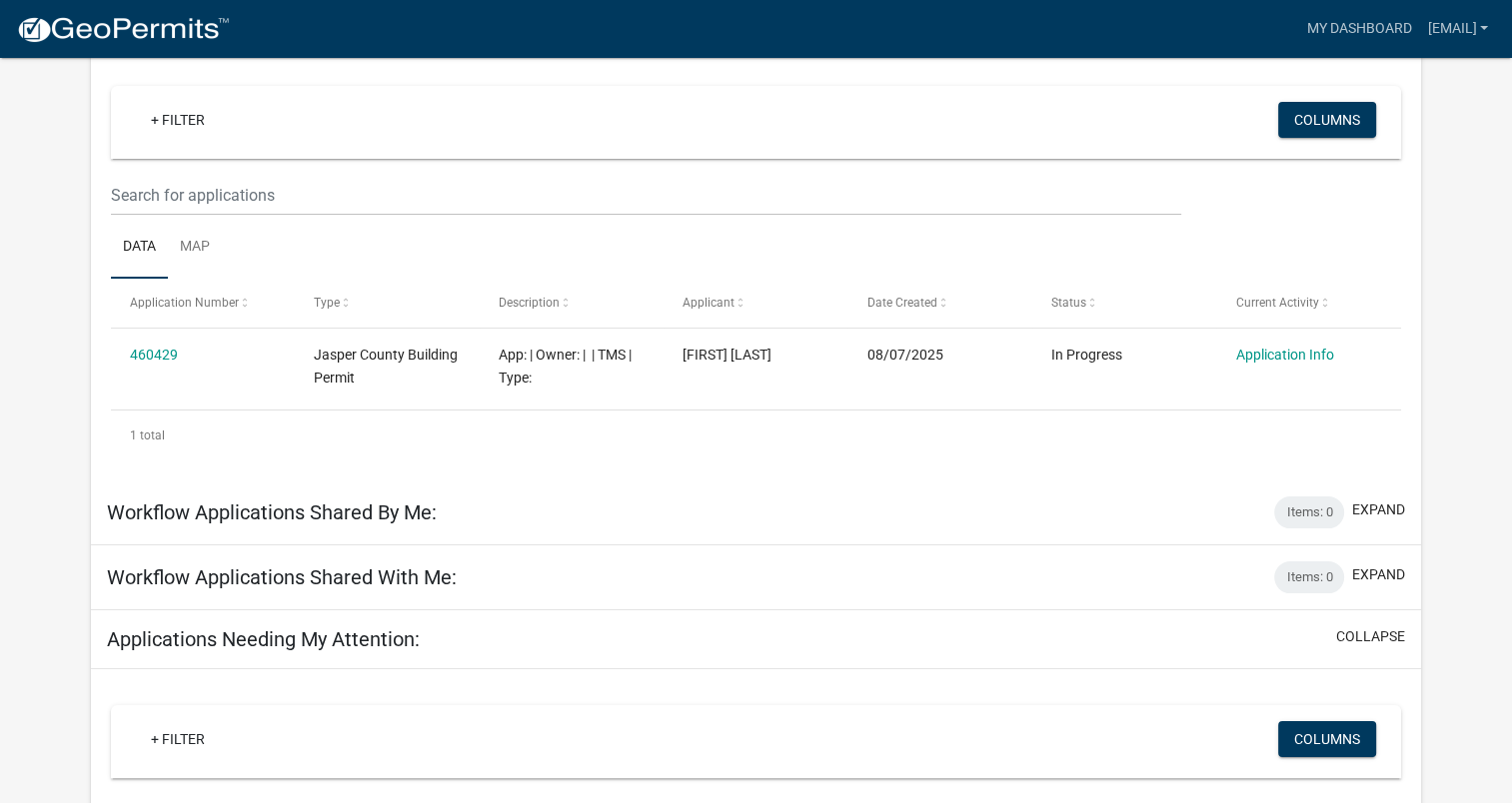 click on "460429" 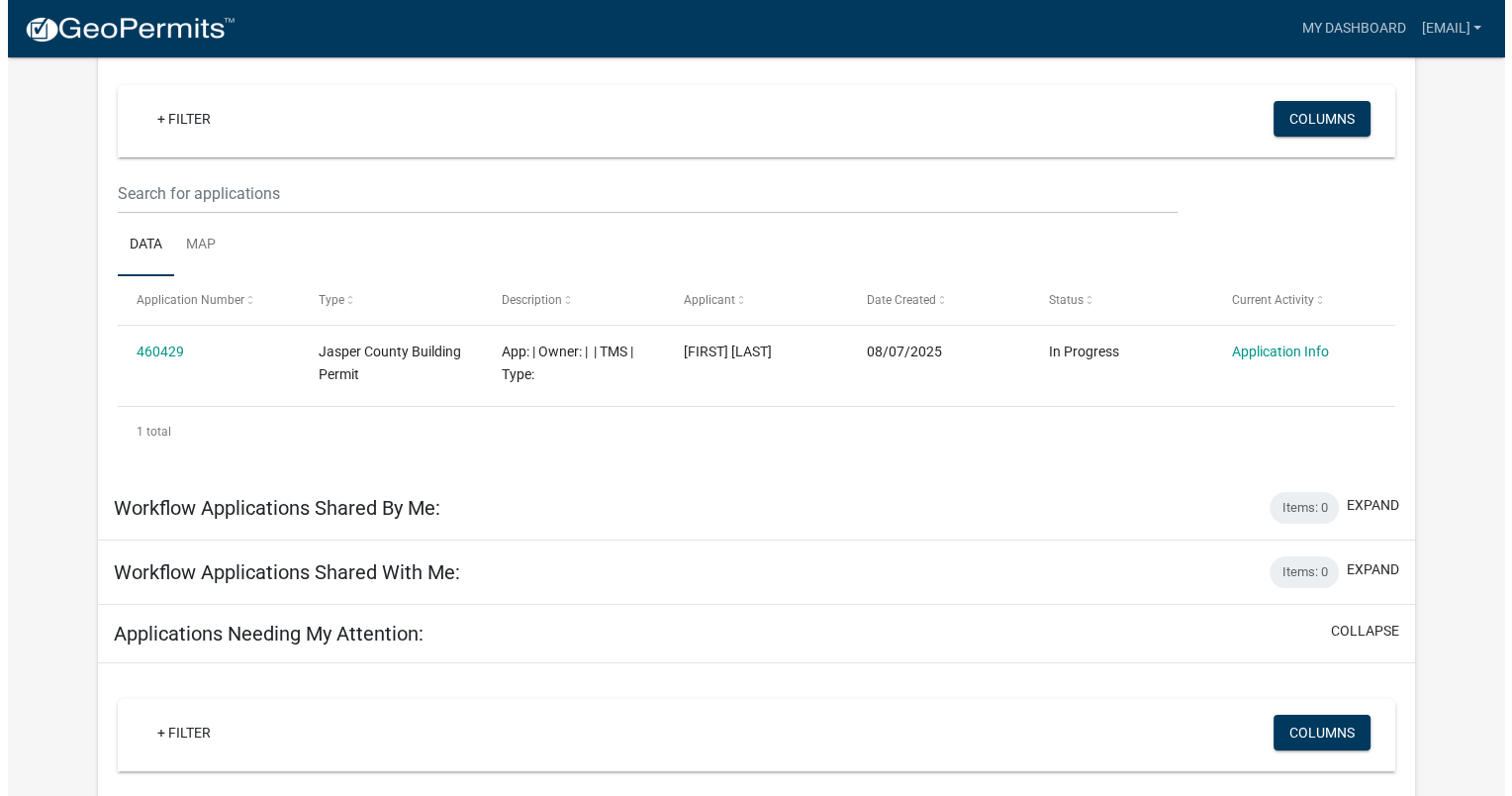scroll, scrollTop: 0, scrollLeft: 0, axis: both 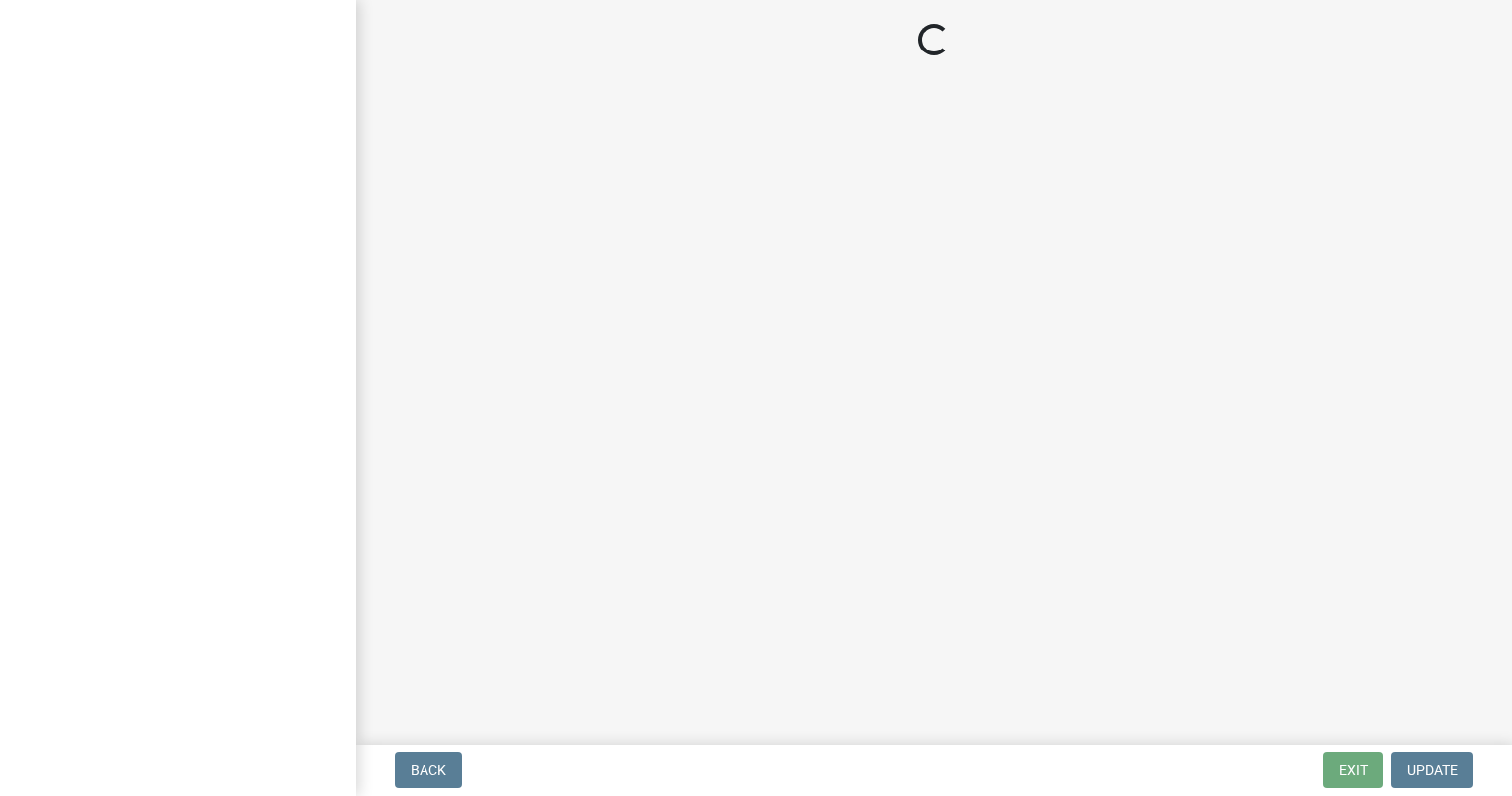select on "6570ce79-212e-4c42-b64f-f74b85e12671" 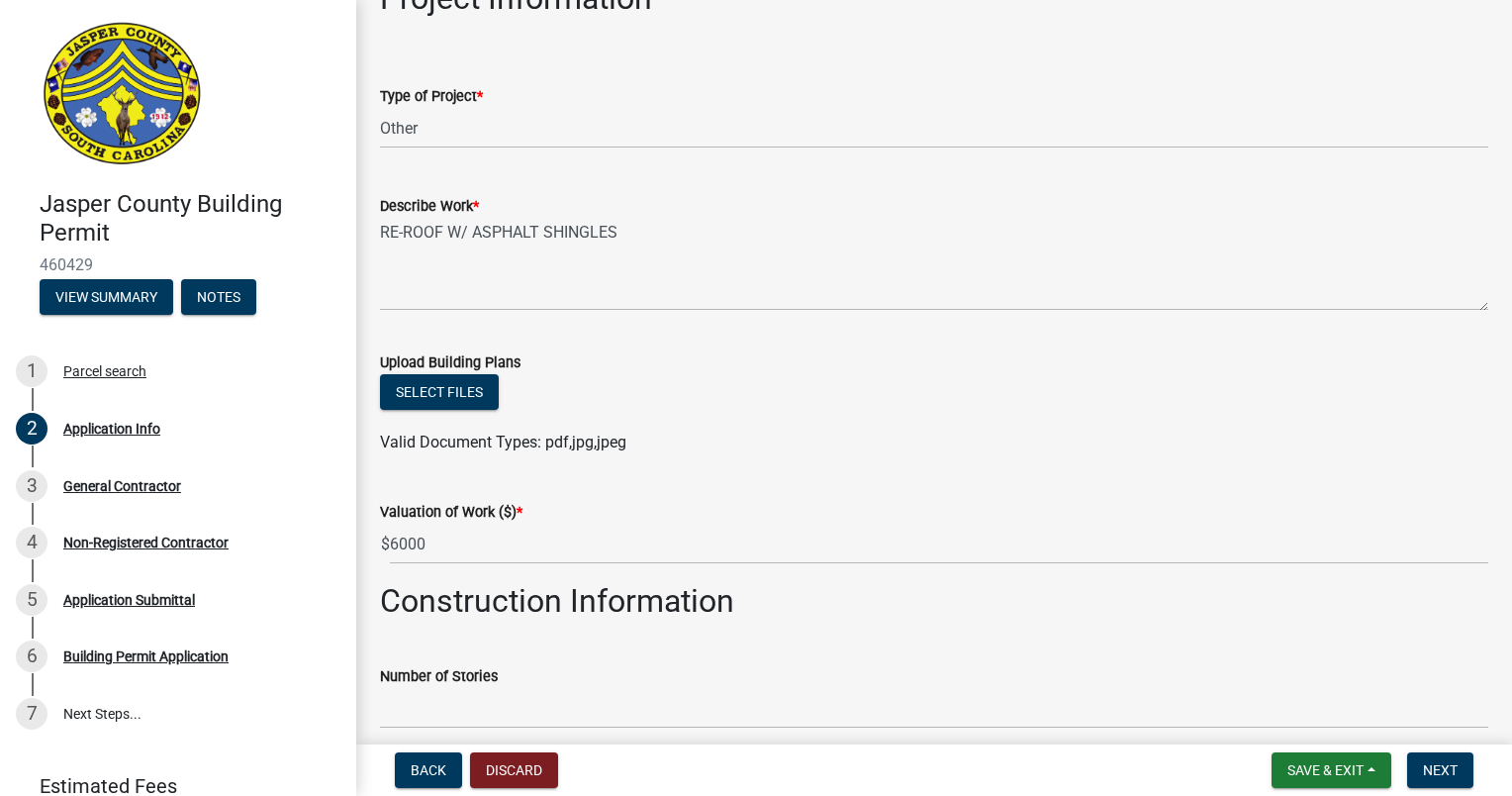 scroll, scrollTop: 2117, scrollLeft: 0, axis: vertical 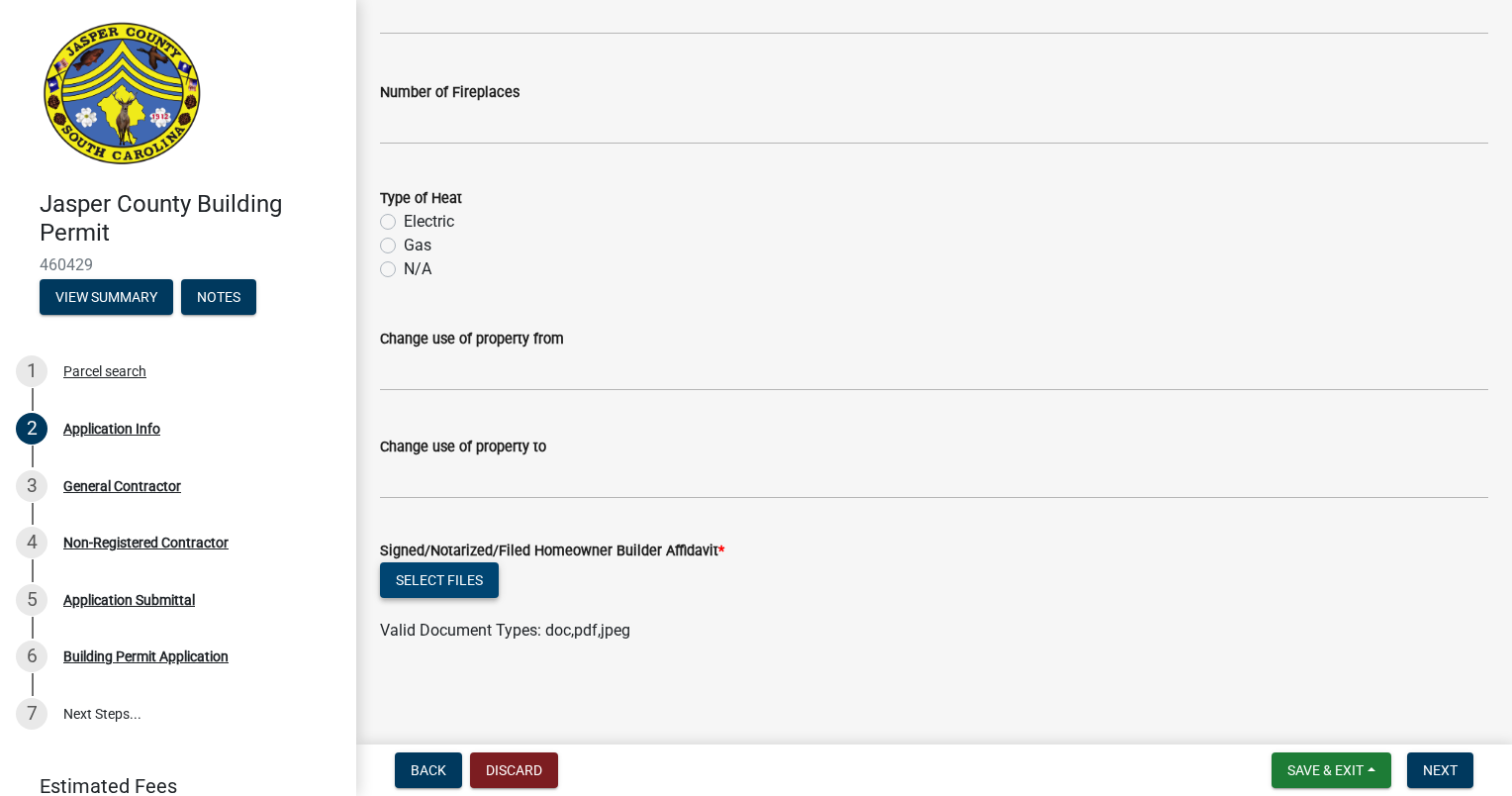 click on "Select files" 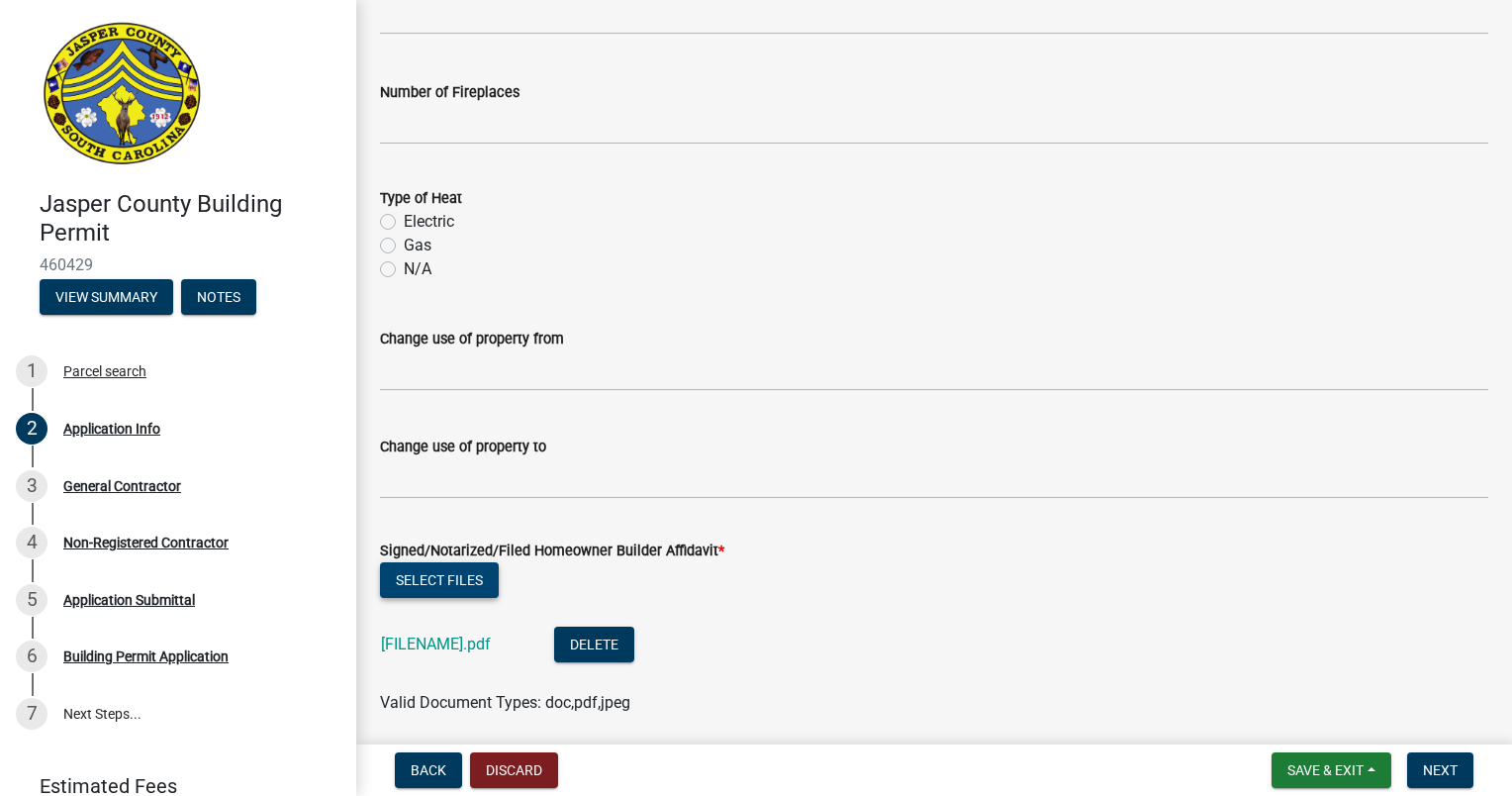 scroll, scrollTop: 3200, scrollLeft: 0, axis: vertical 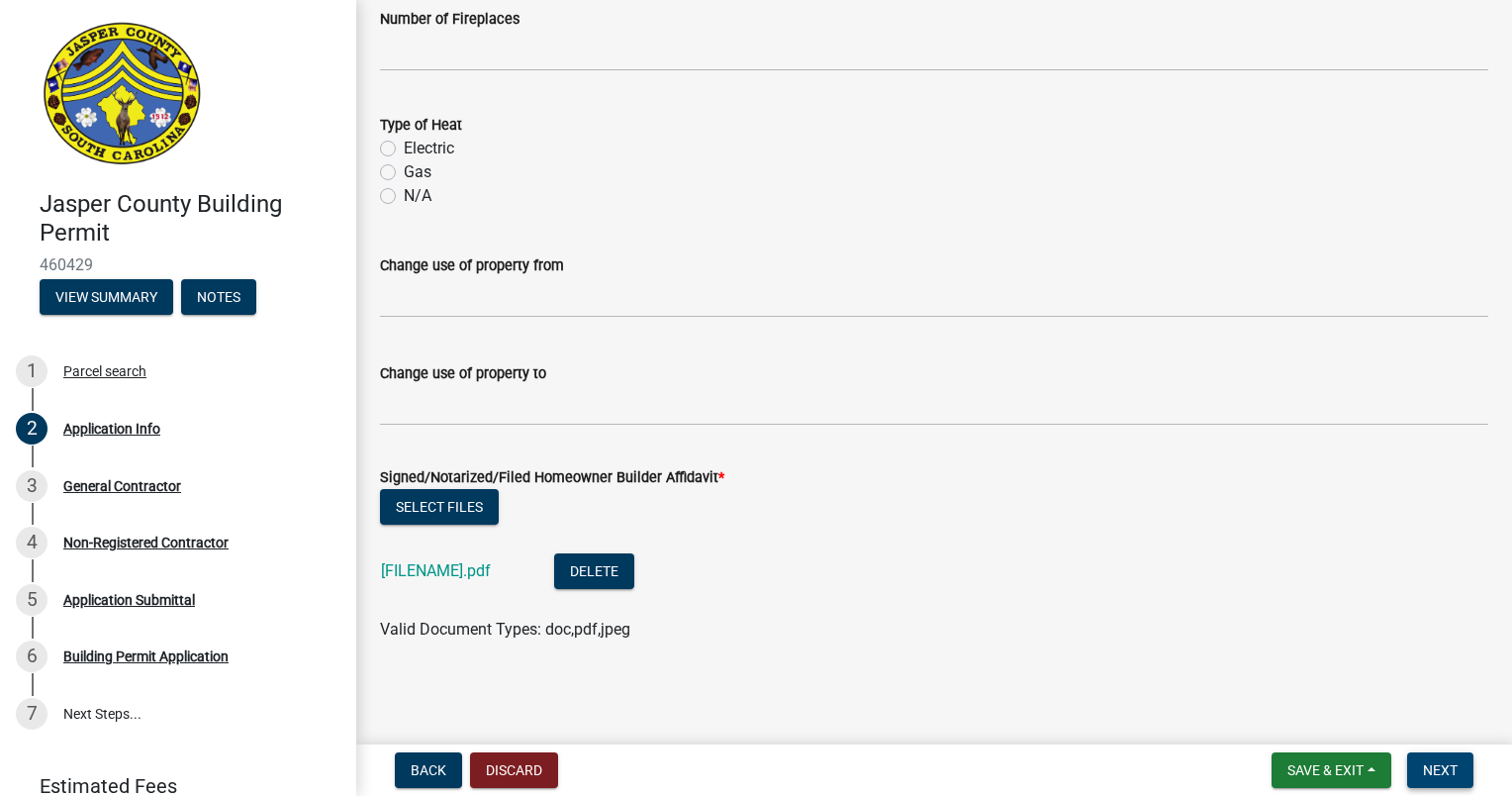 click on "Next" at bounding box center [1440, 770] 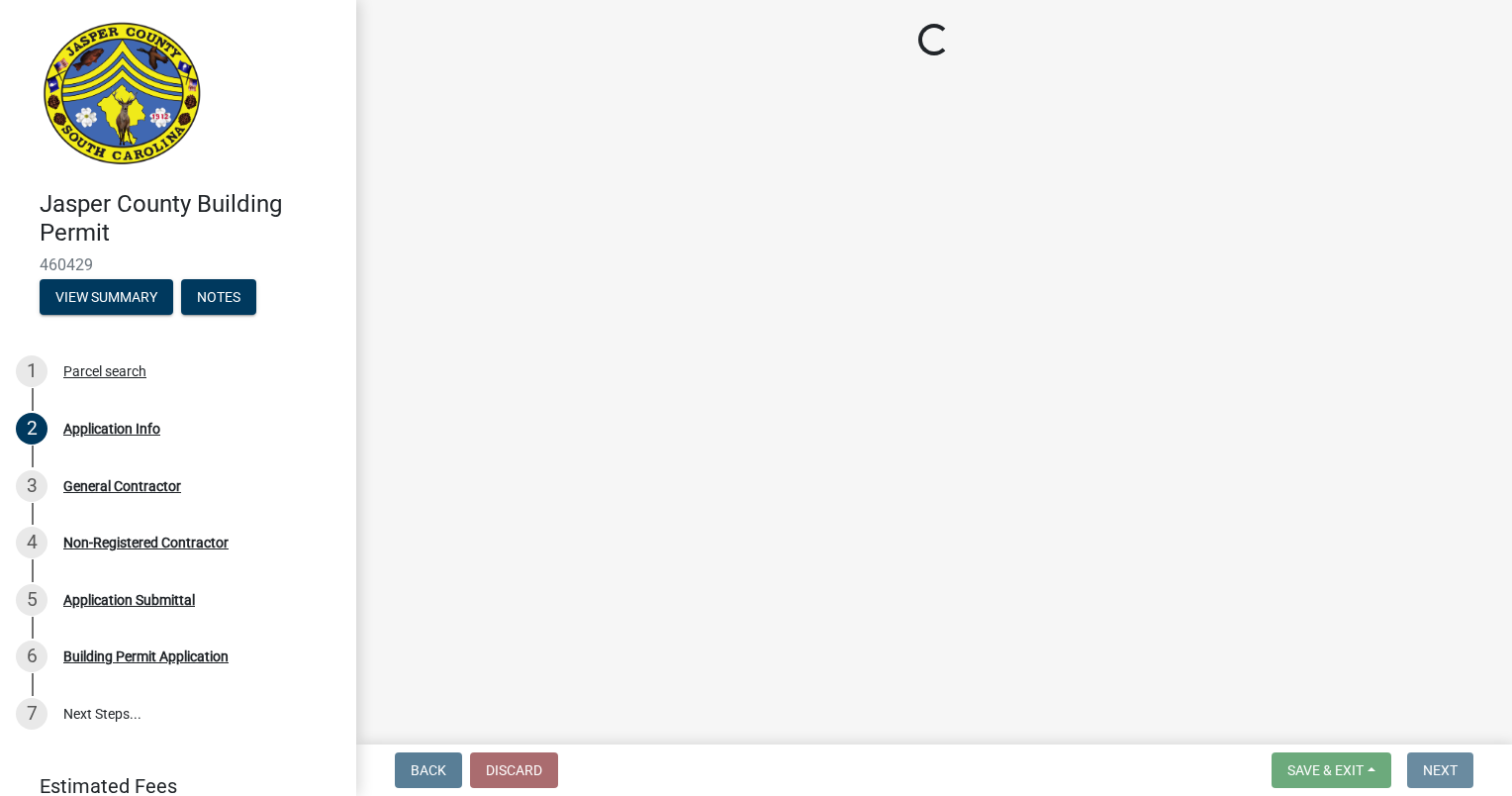 scroll, scrollTop: 0, scrollLeft: 0, axis: both 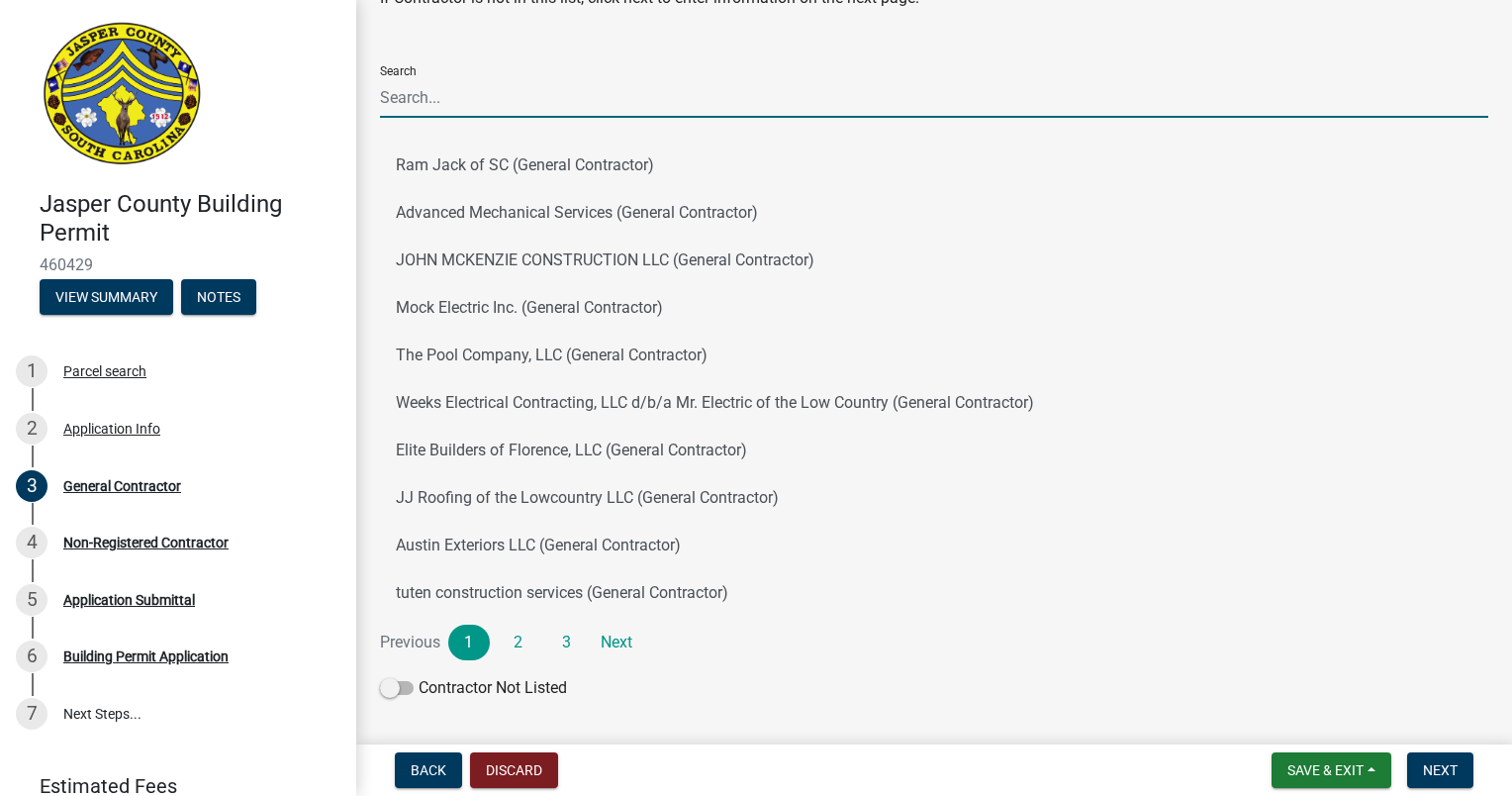 click on "Search" at bounding box center (934, 97) 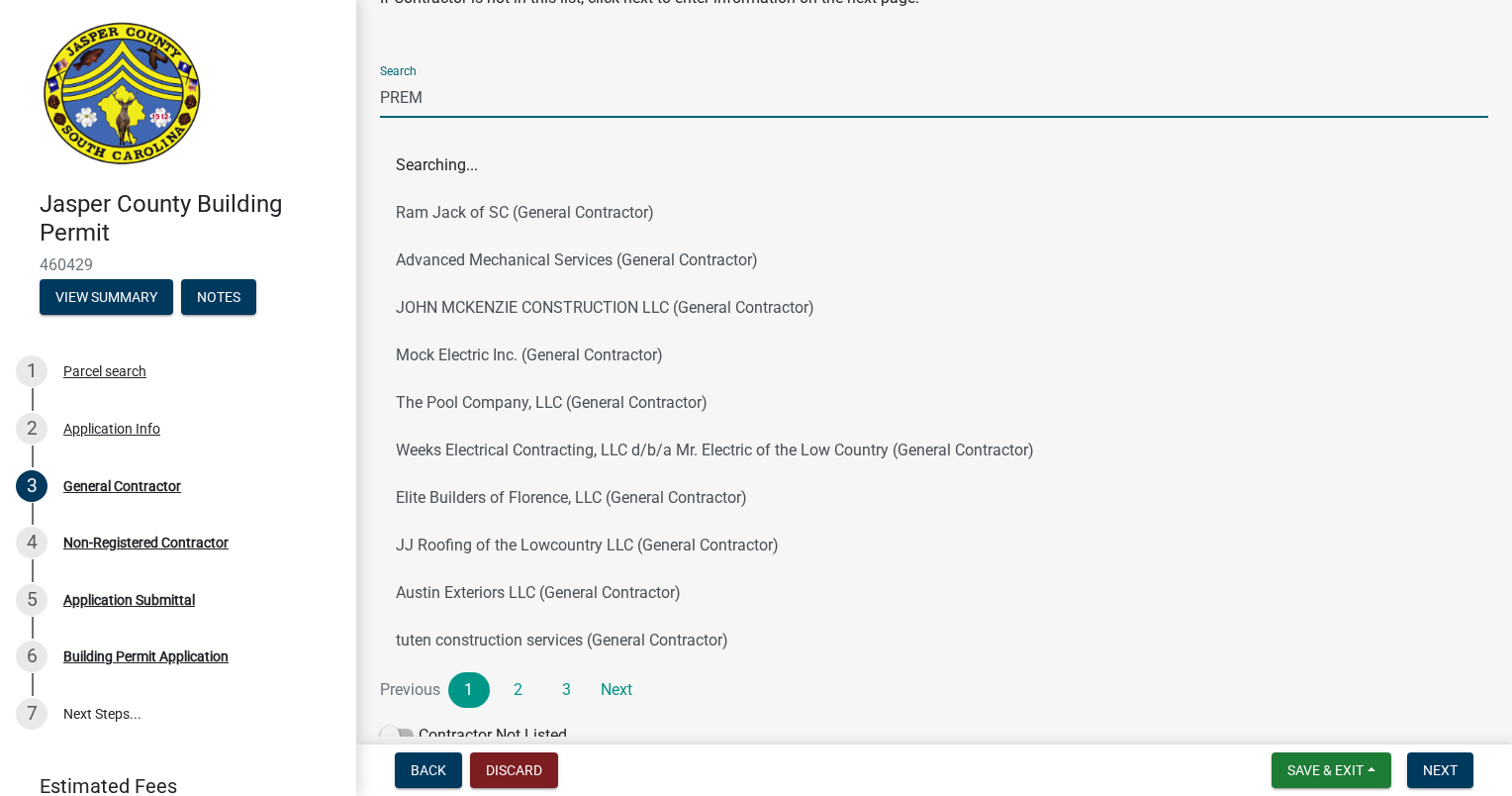 scroll, scrollTop: 0, scrollLeft: 0, axis: both 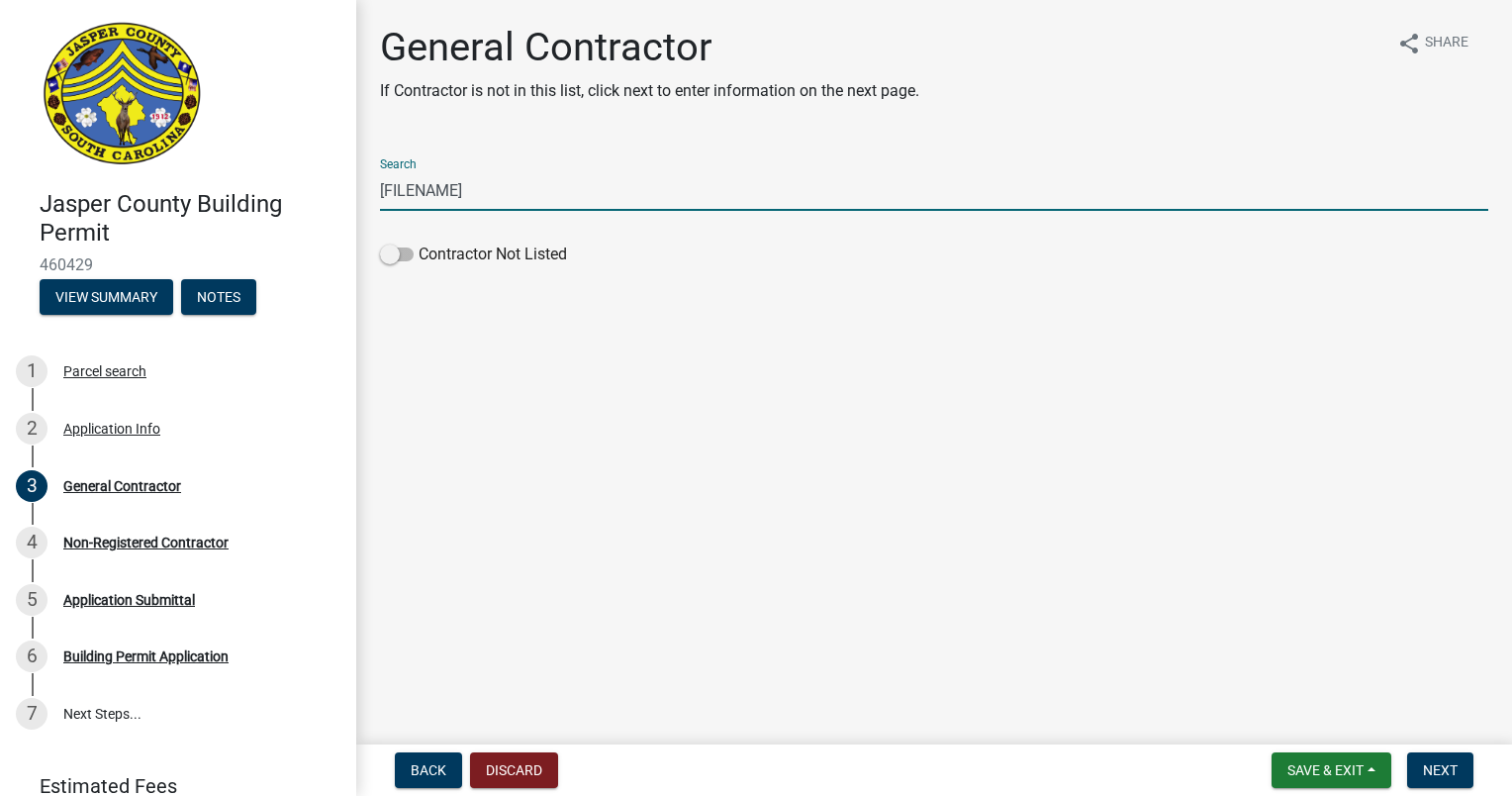 type on "[FILENAME]" 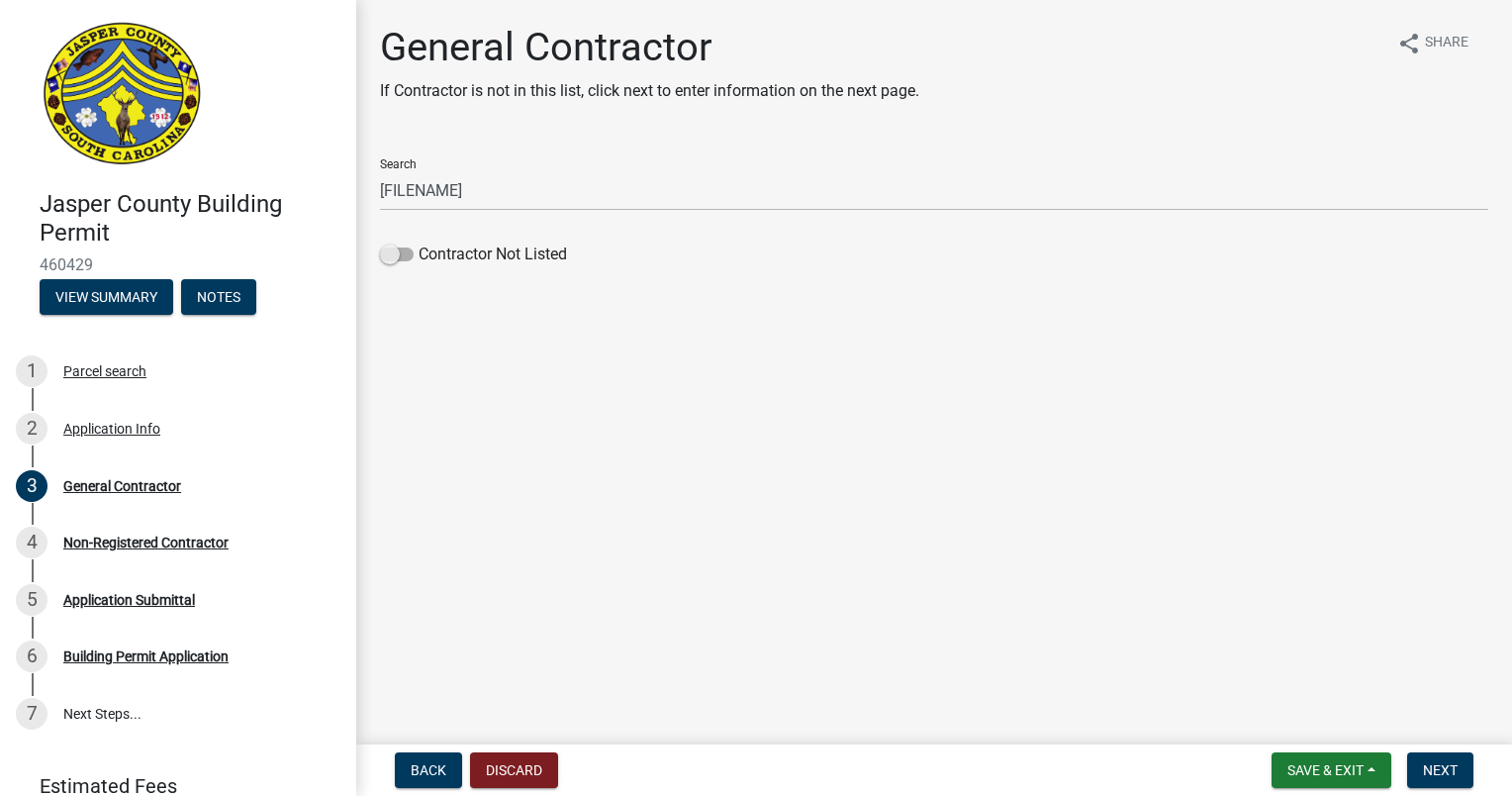 click 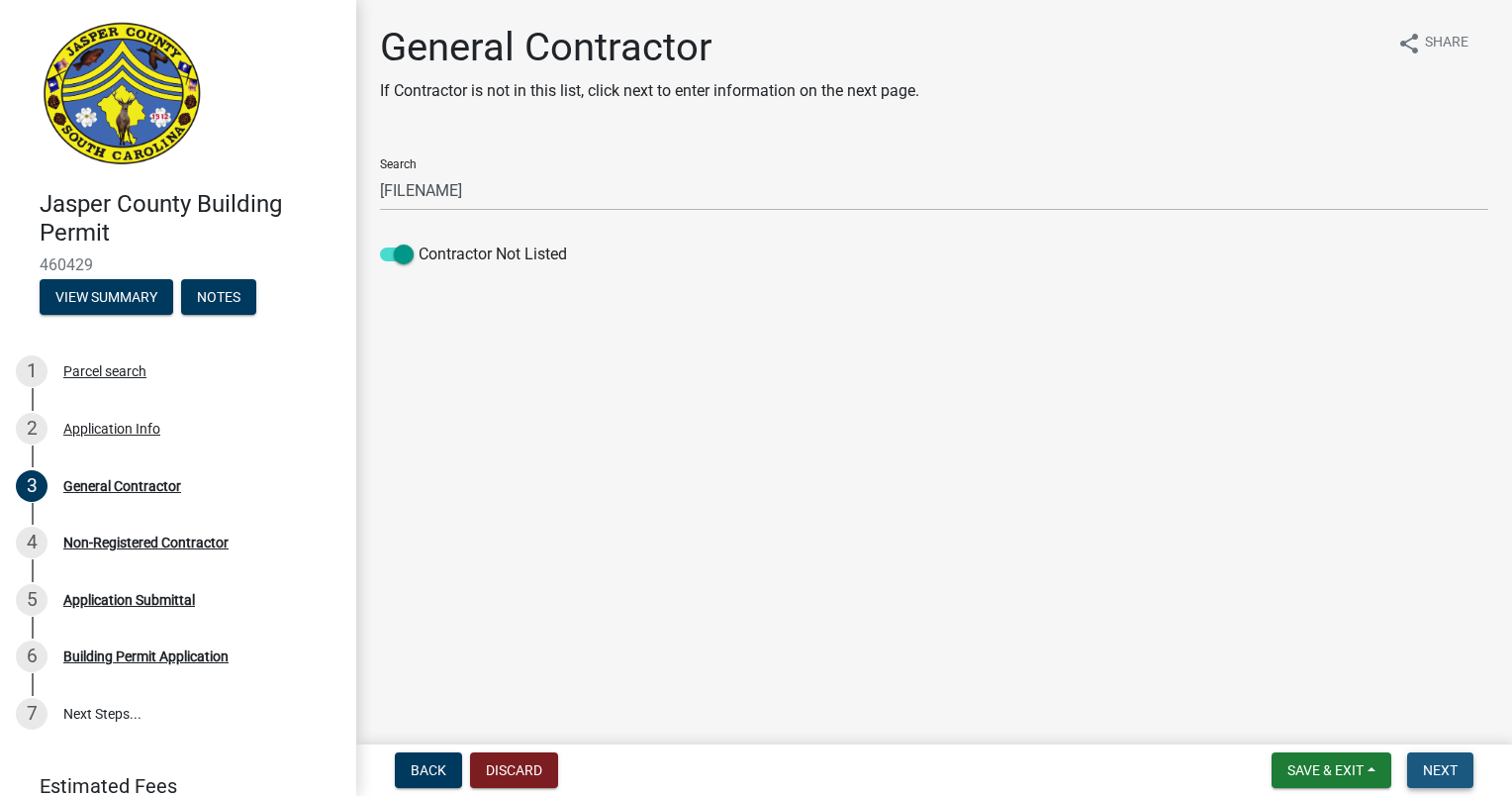 click on "Next" at bounding box center [1440, 770] 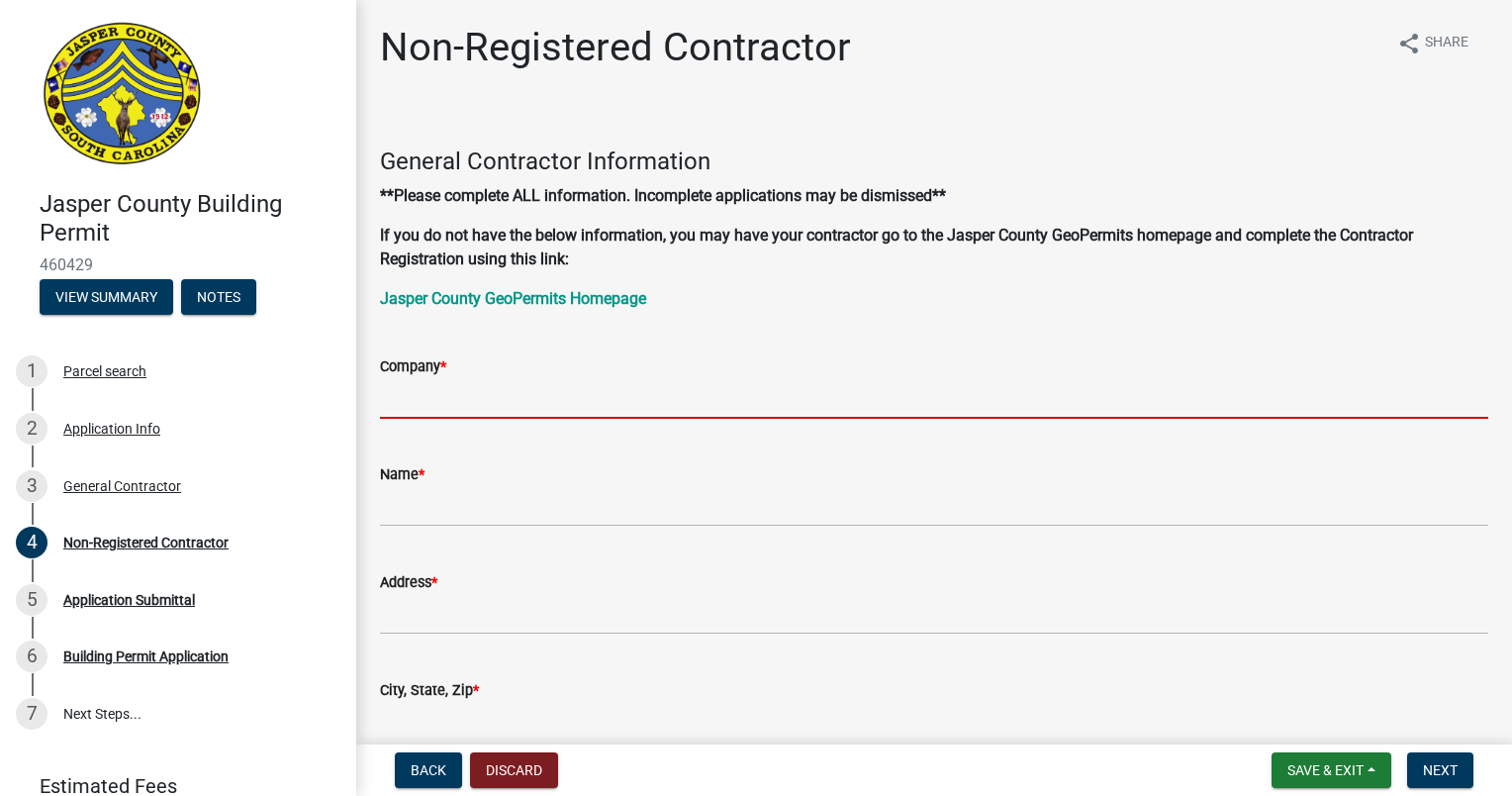 click on "Company  *" at bounding box center (934, 398) 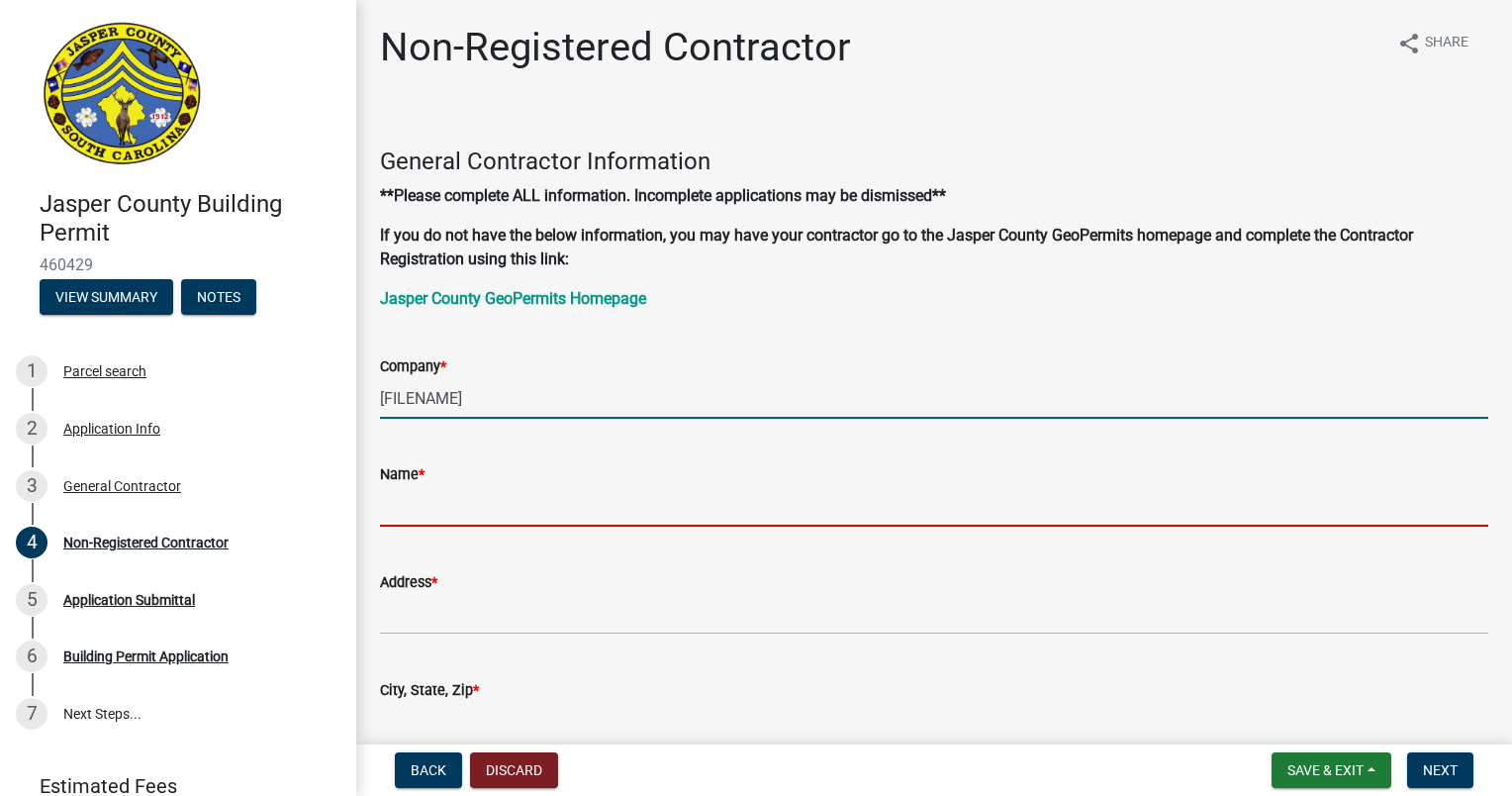 type on "MICHAEL" 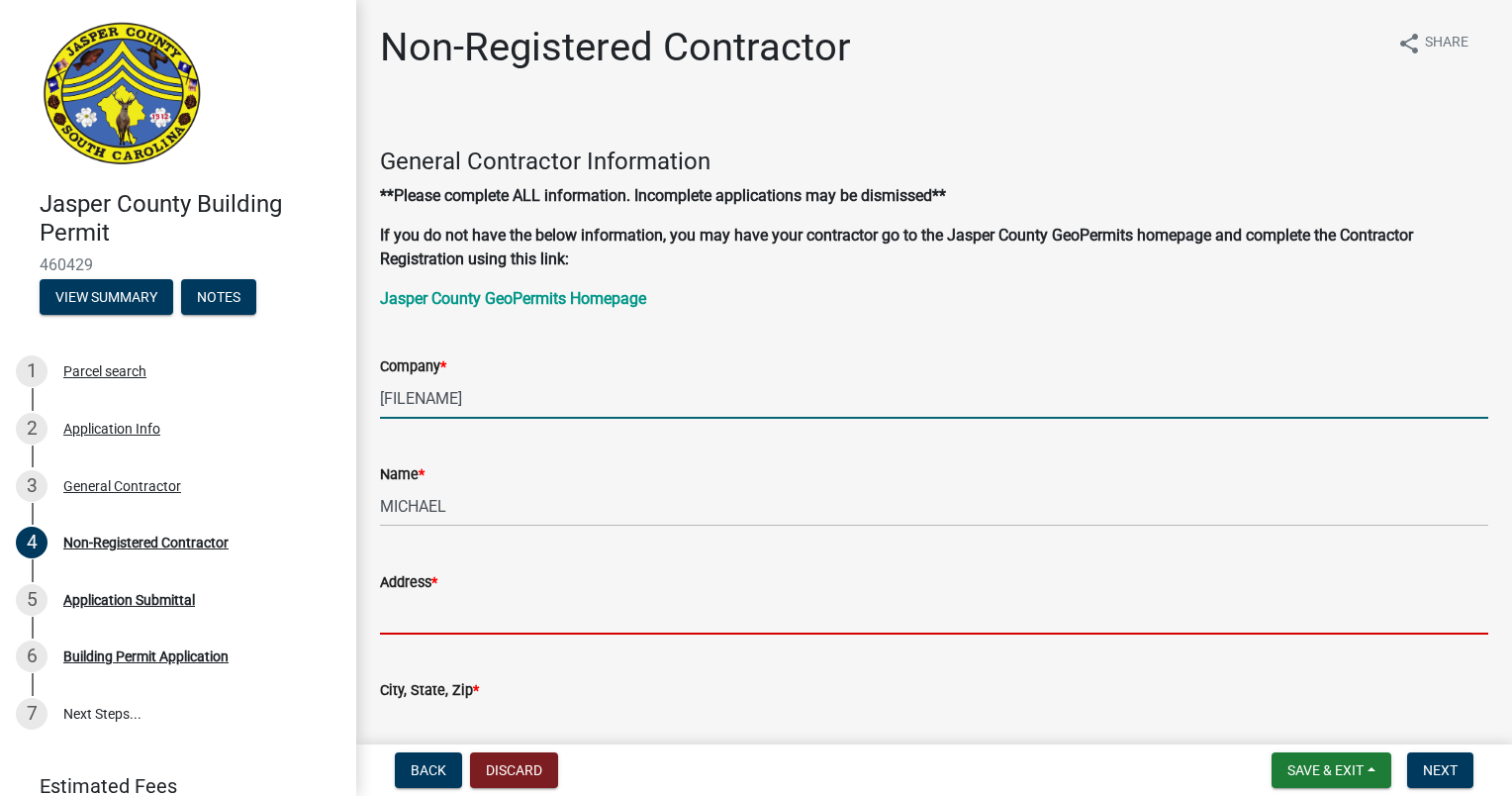 type on ", , [NUMBER] [STREET]" 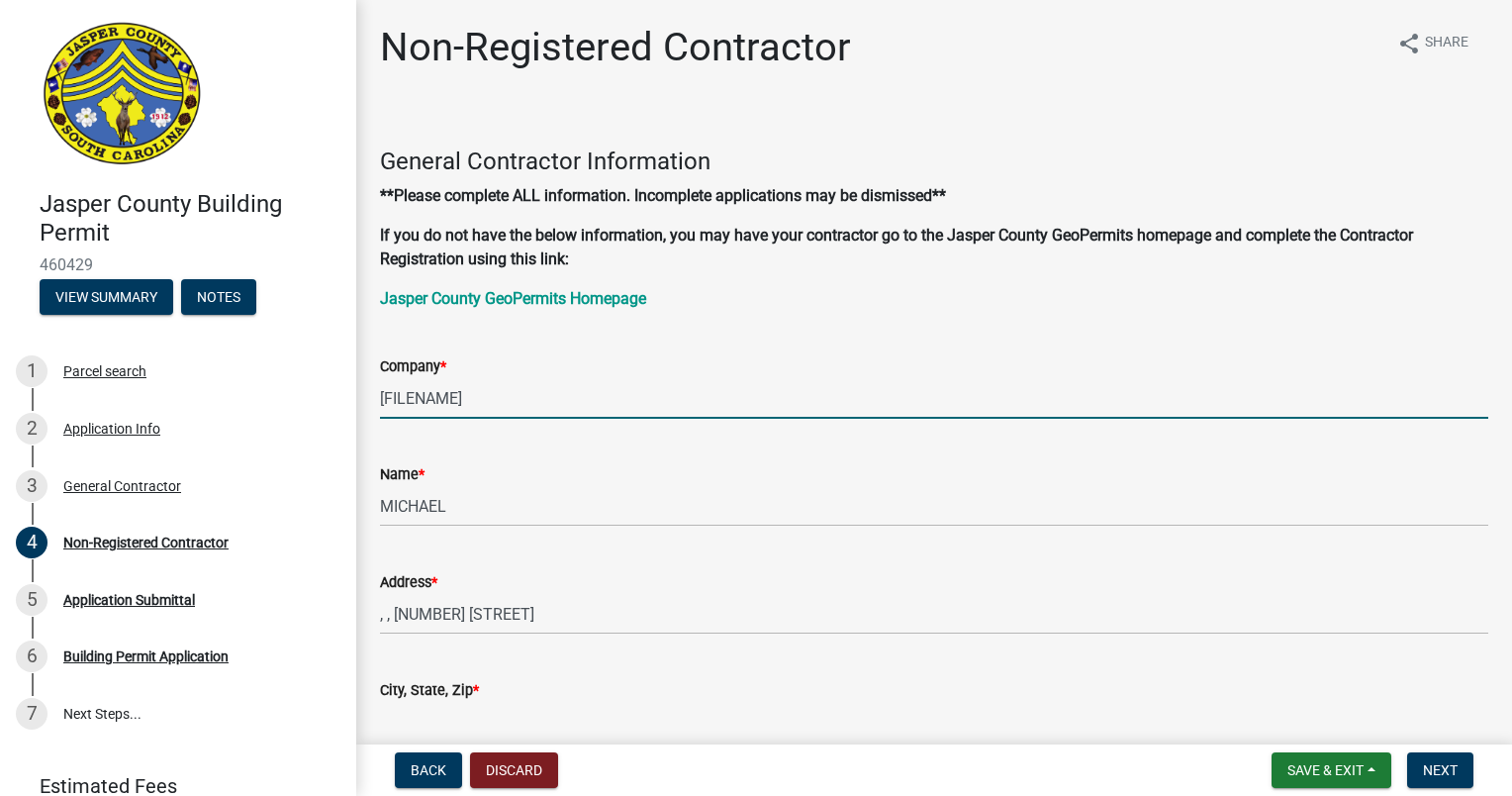 type on "BLUFFTON" 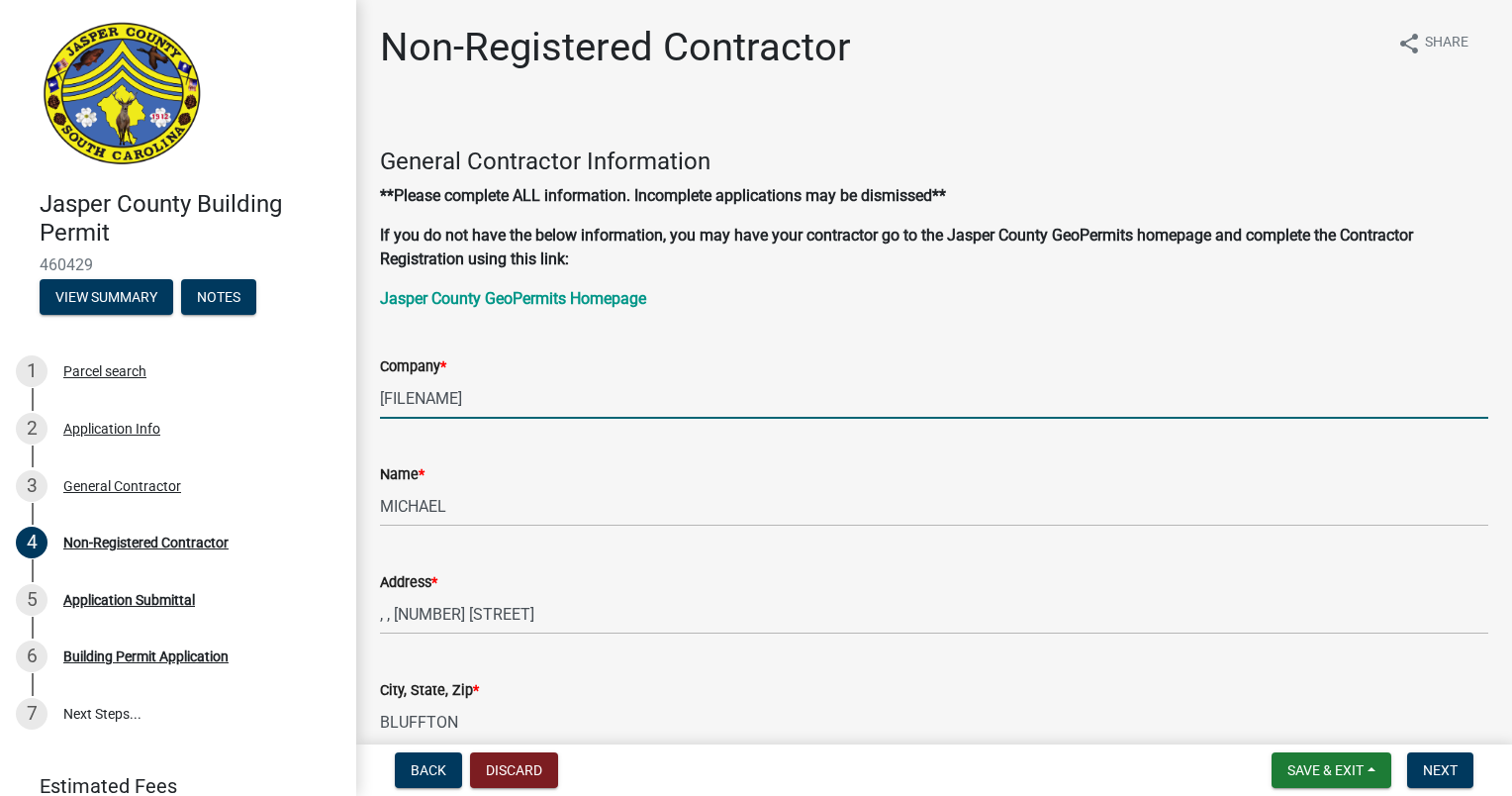 type on "[EMAIL]" 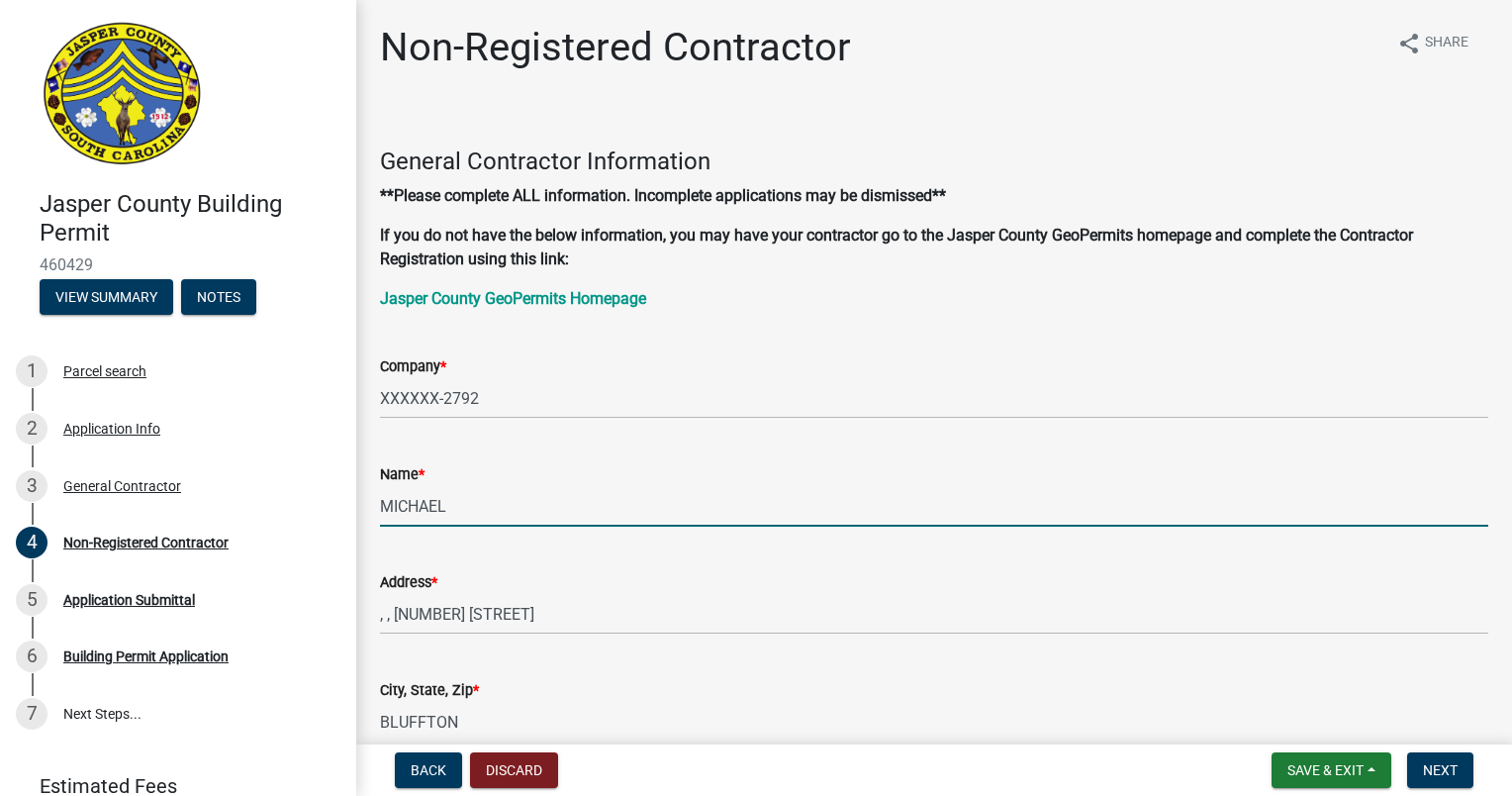 click on "MICHAEL" at bounding box center (934, 506) 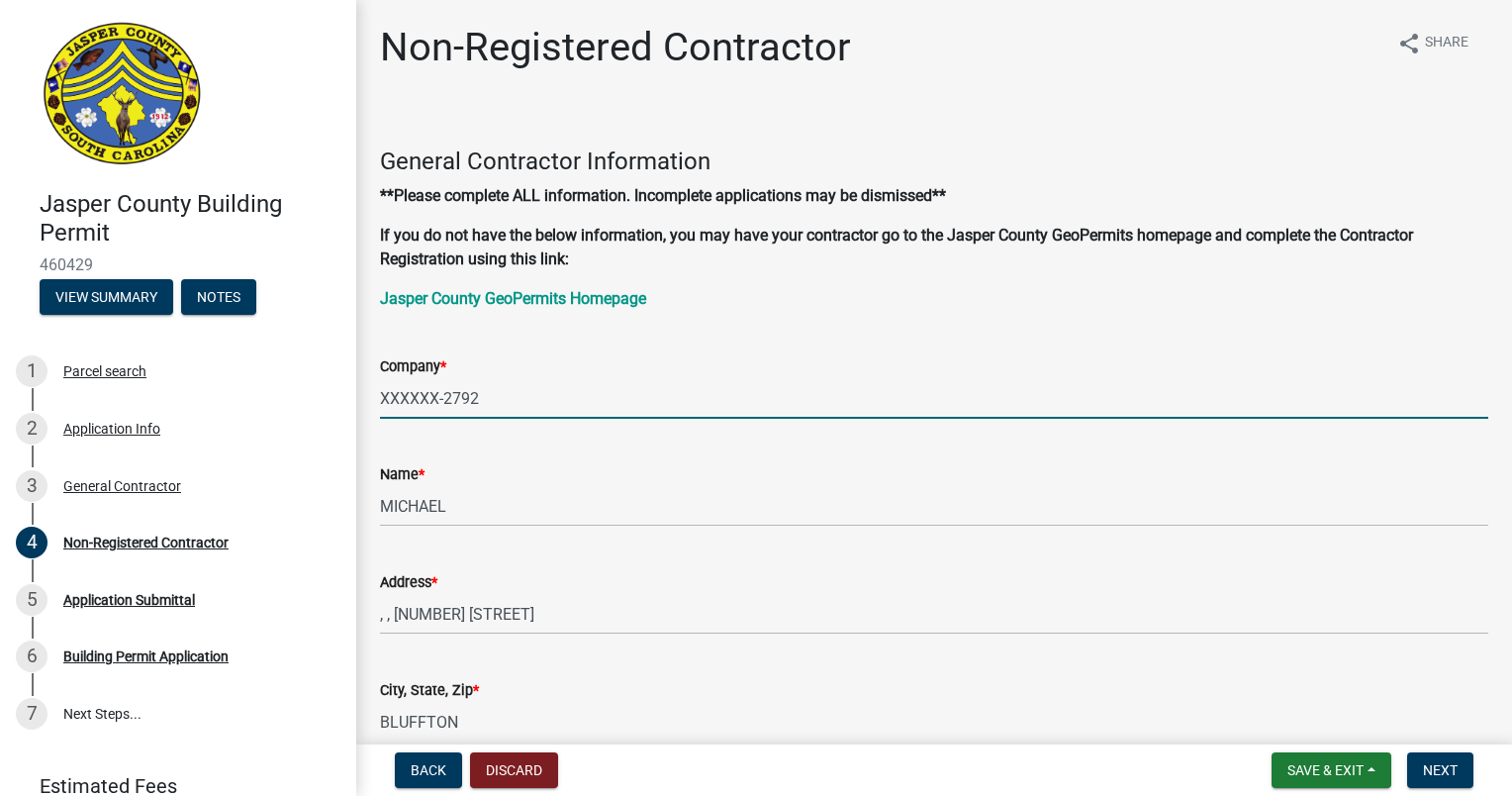 click on "XXXXXX-2792" at bounding box center (934, 398) 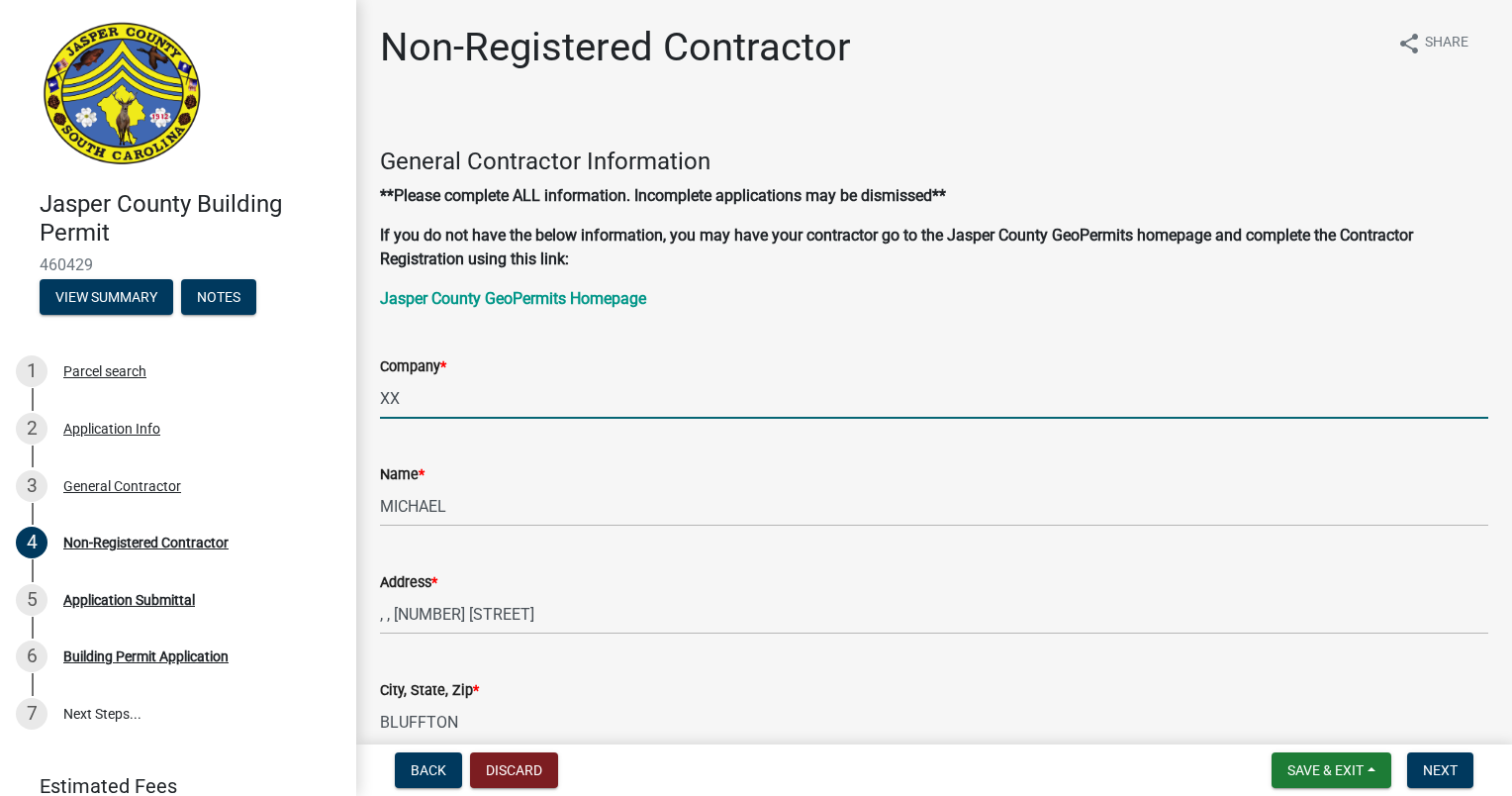 type on "X" 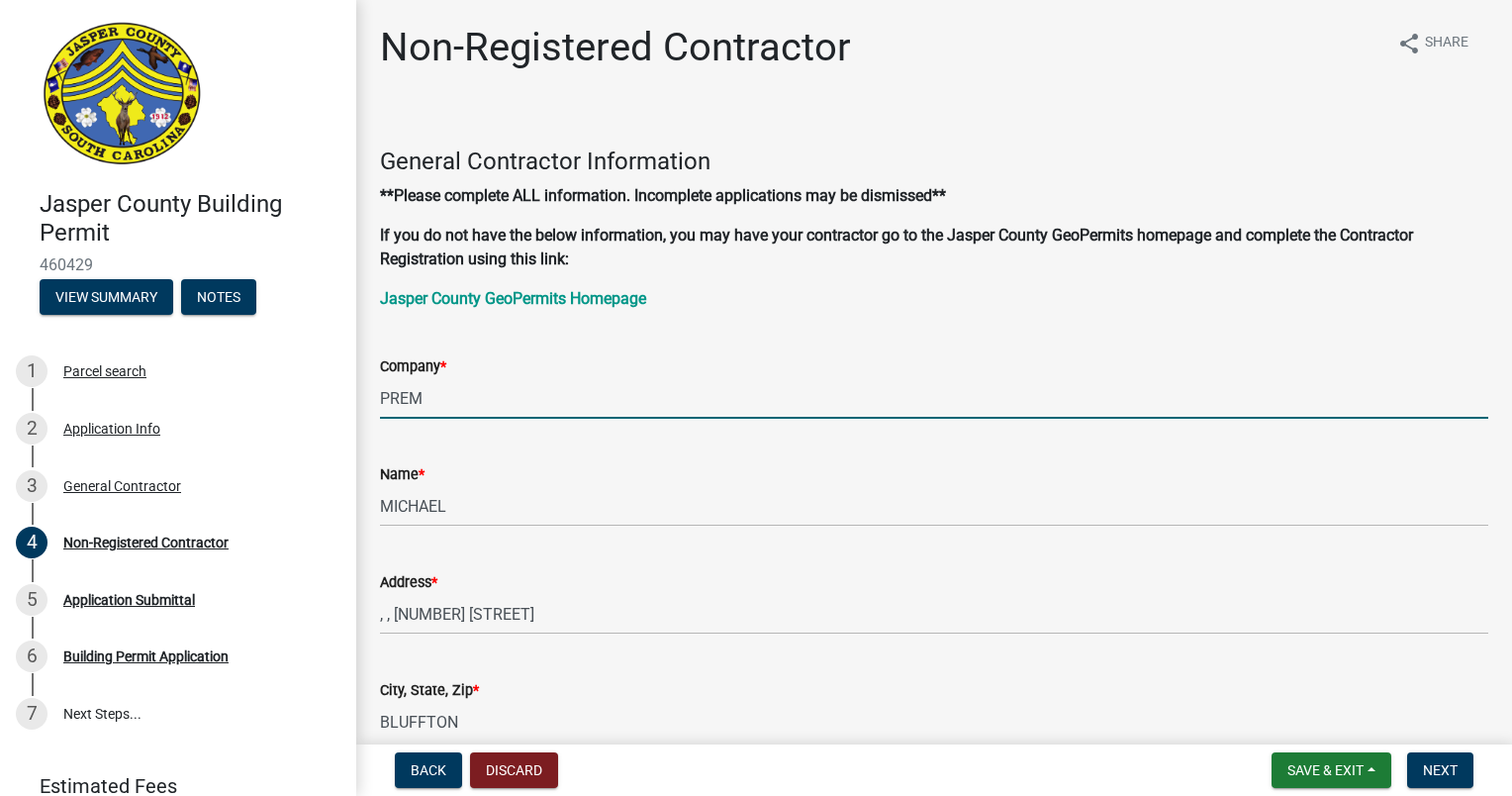 type on "[FILENAME]" 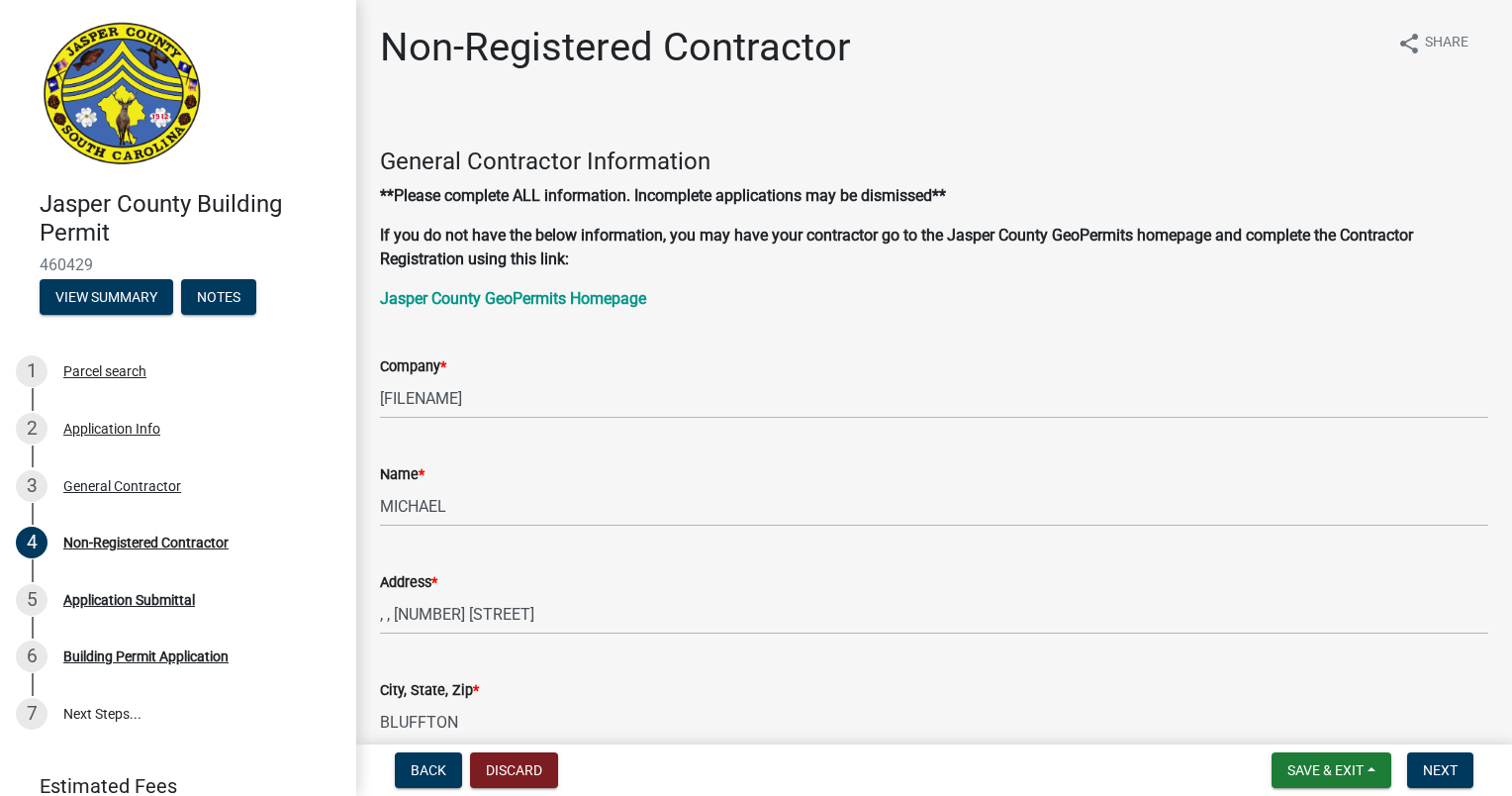 click on "Name  *" 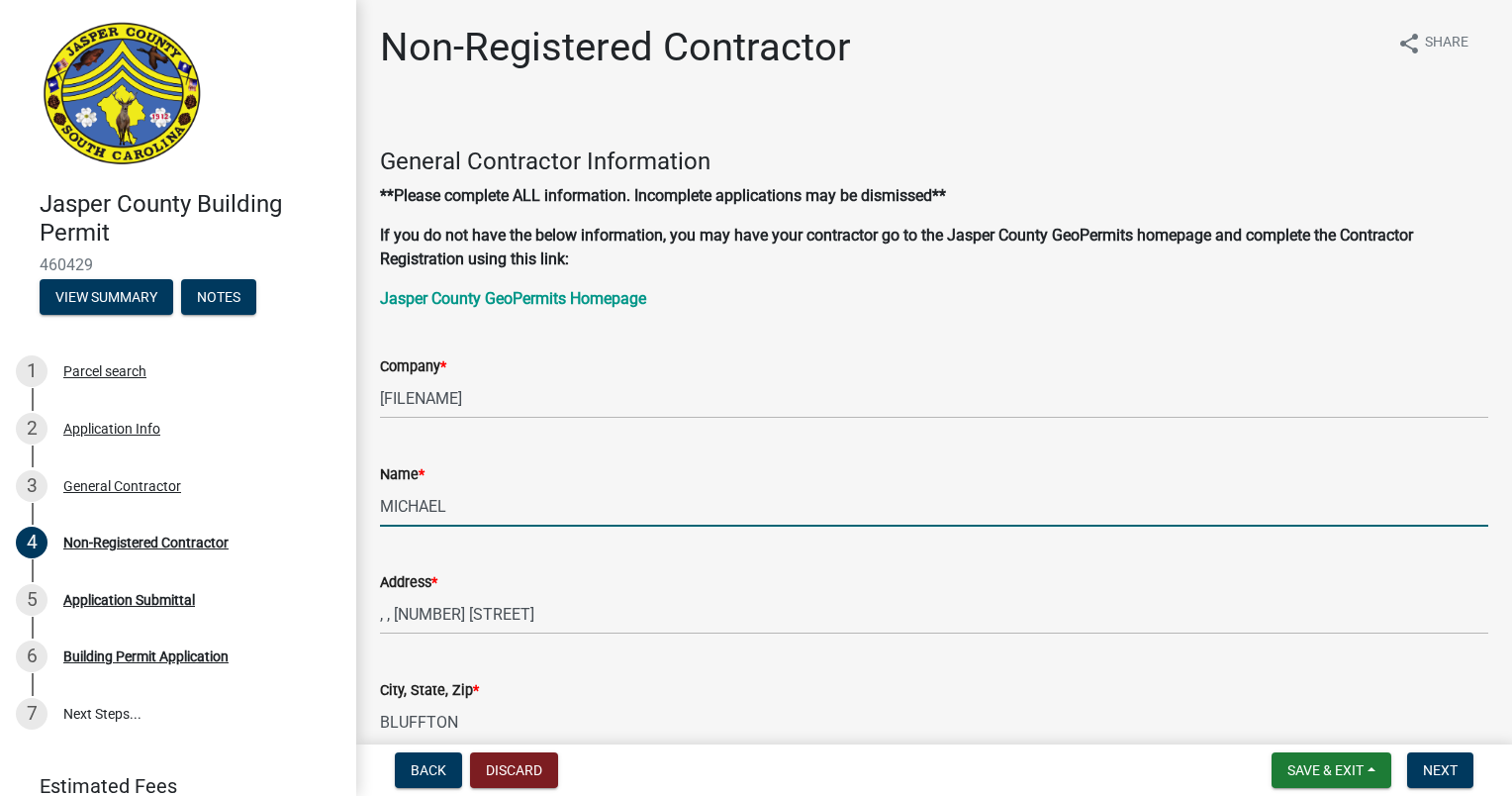 click on "MICHAEL" at bounding box center [934, 506] 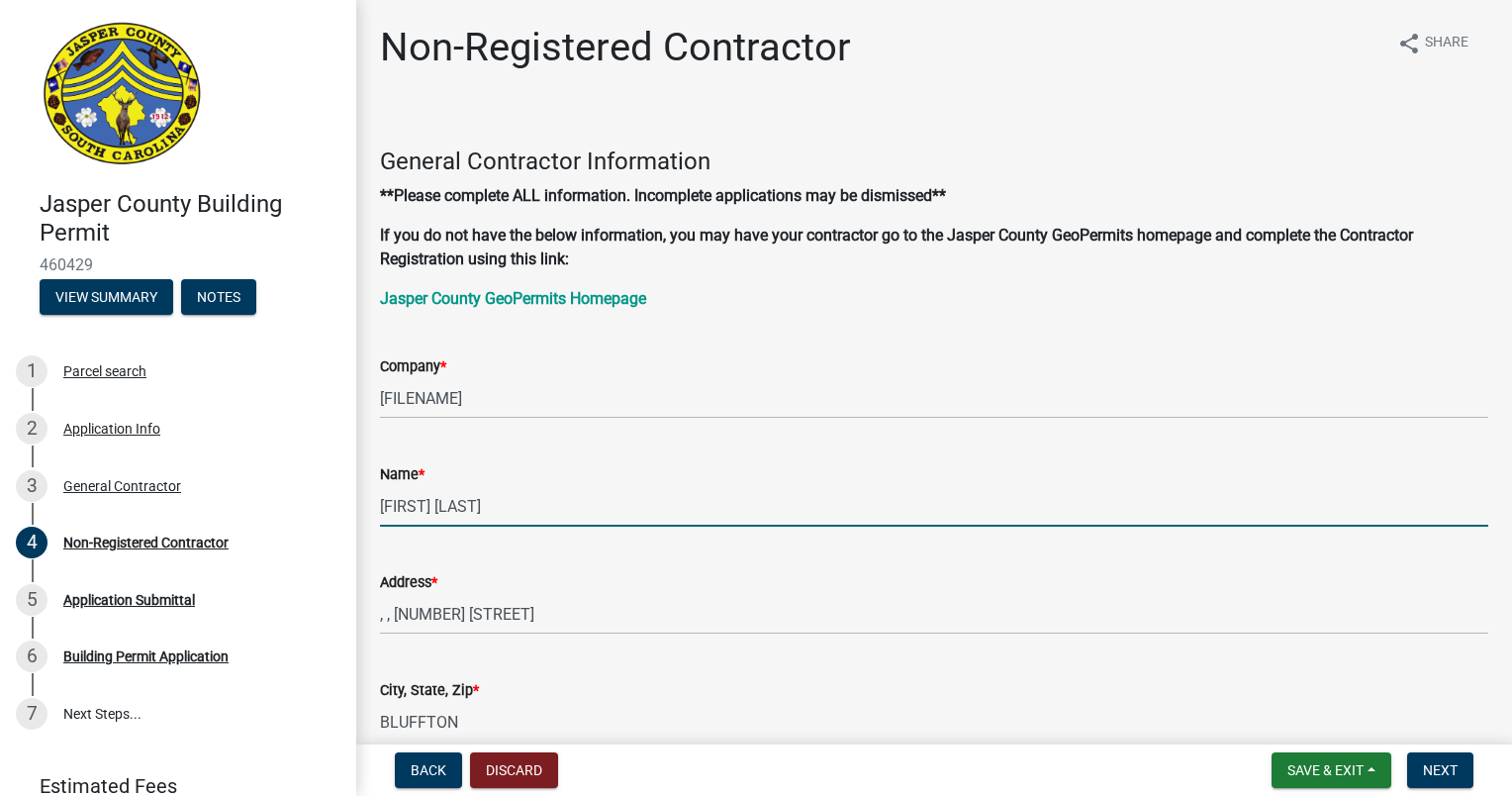 type on "[FIRST] [LAST]" 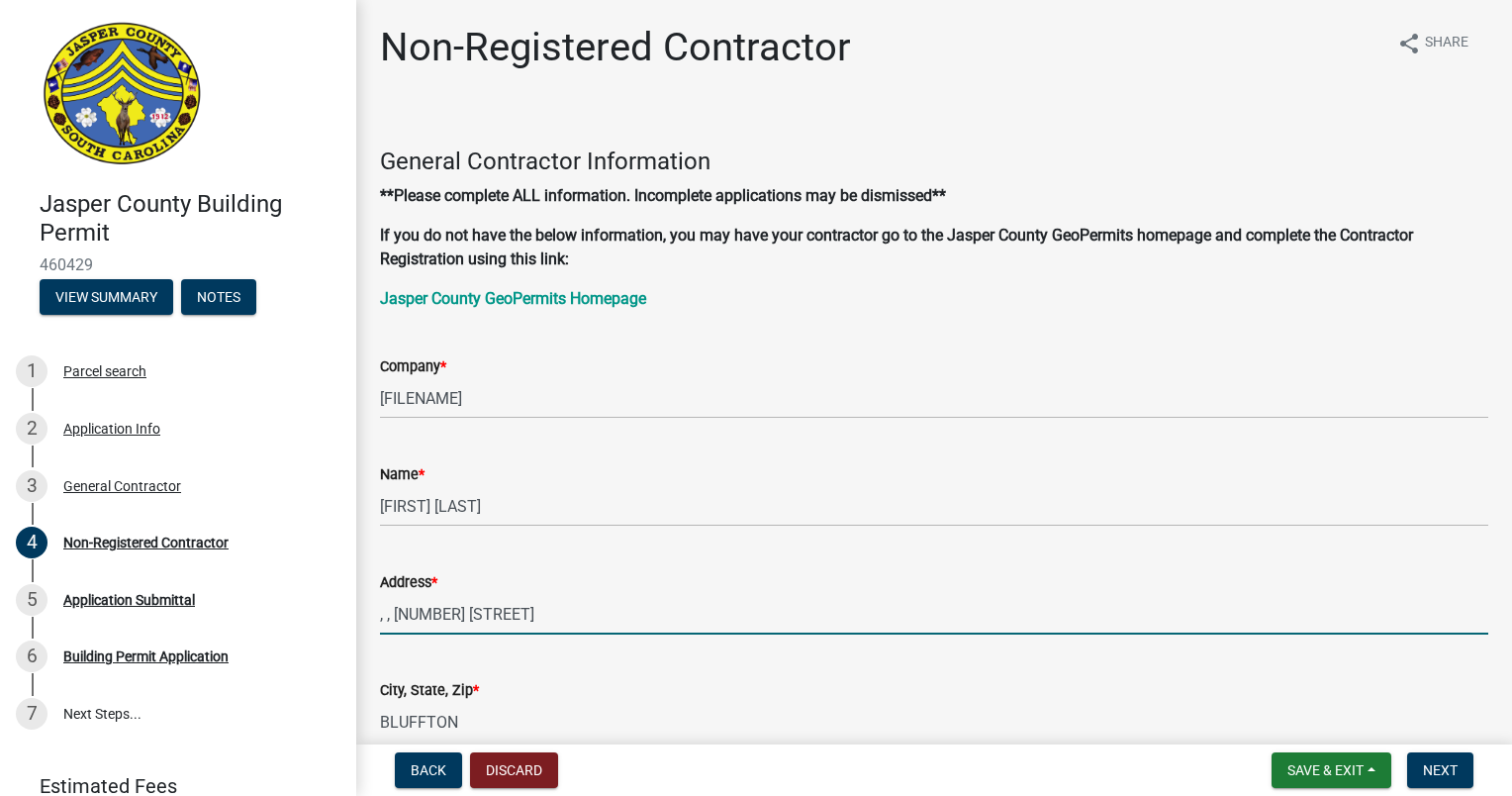 click on ", , [NUMBER] [STREET]" at bounding box center [934, 614] 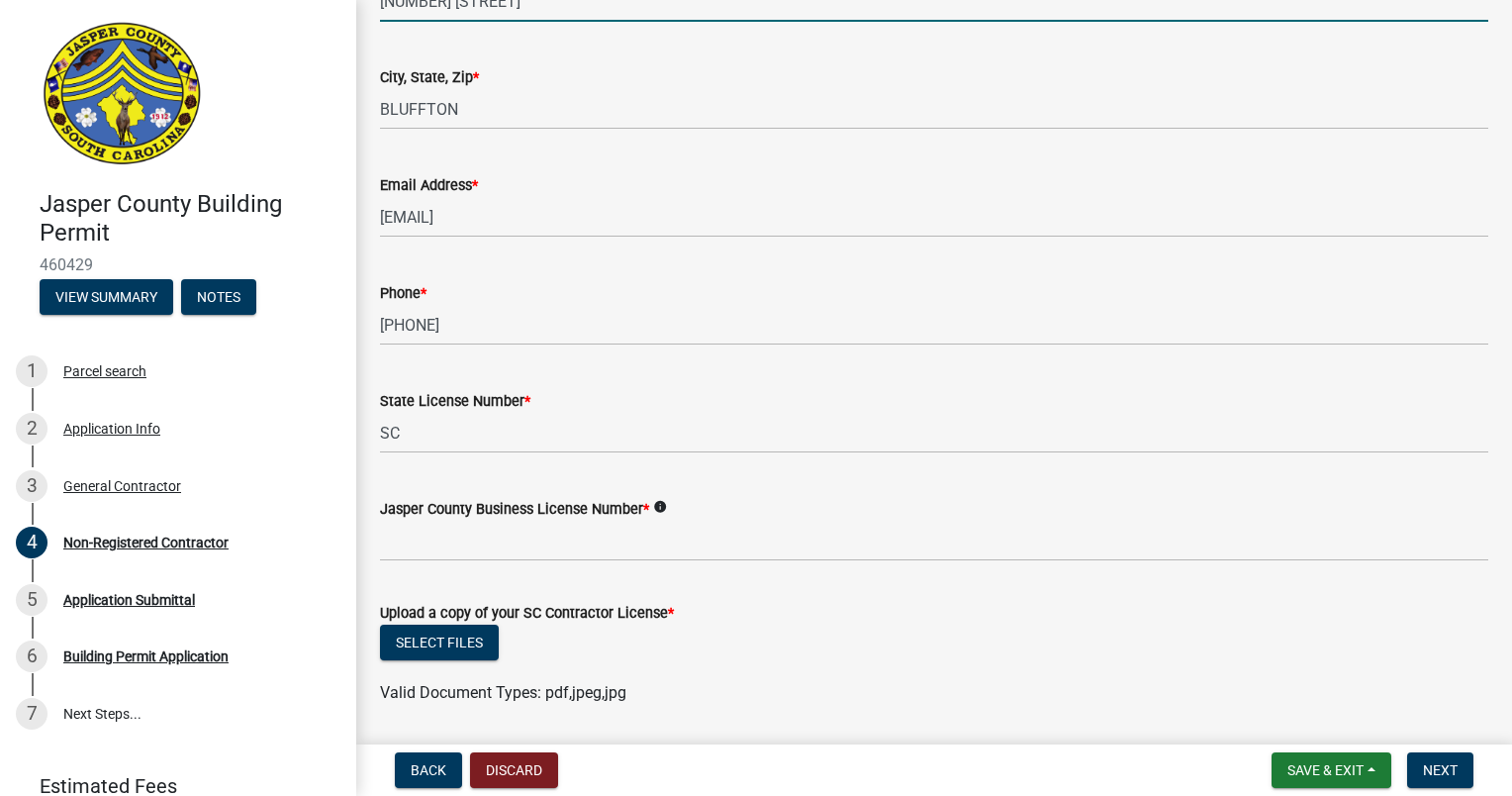 scroll, scrollTop: 618, scrollLeft: 0, axis: vertical 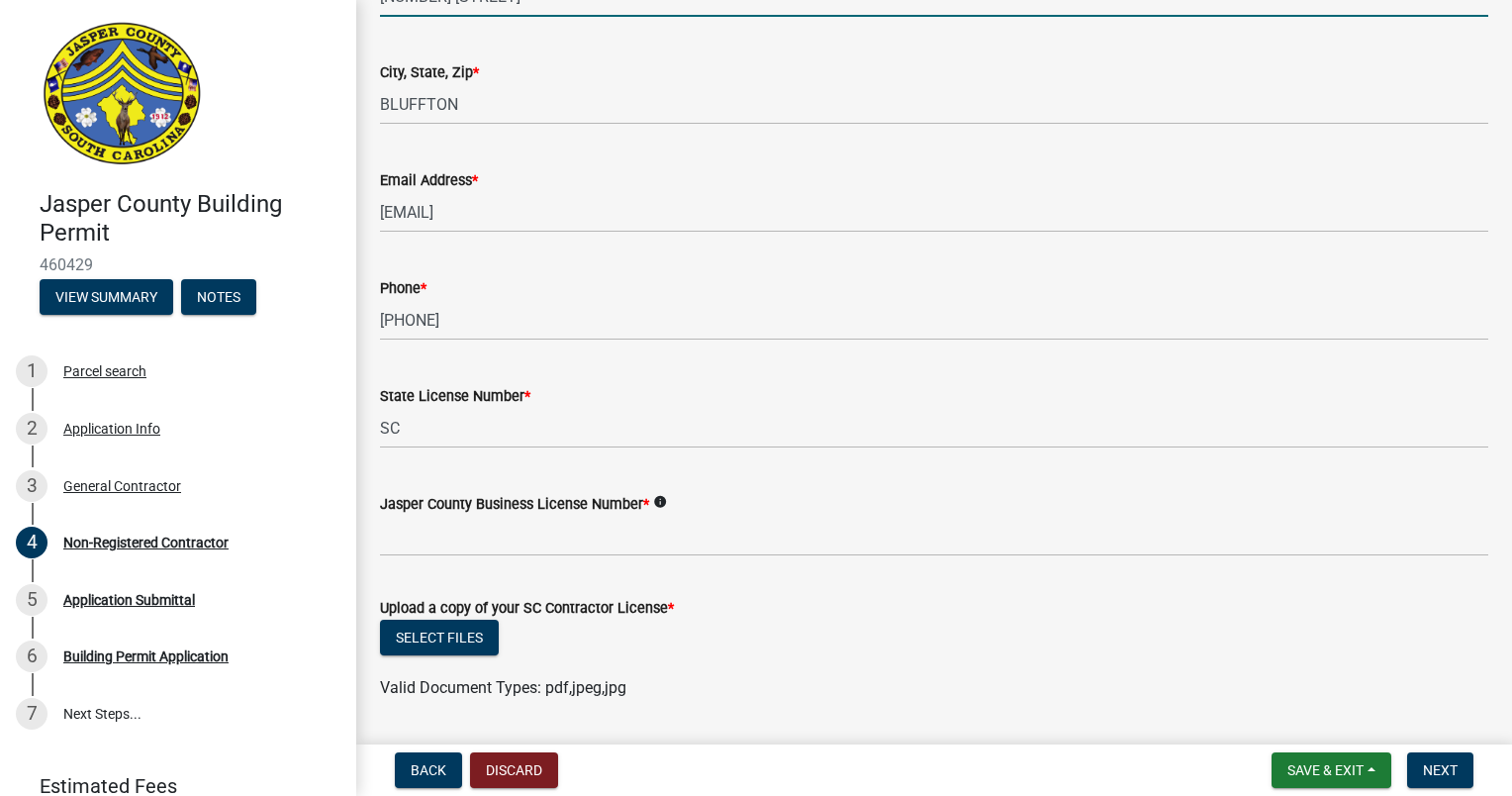 type on "[NUMBER] [STREET]" 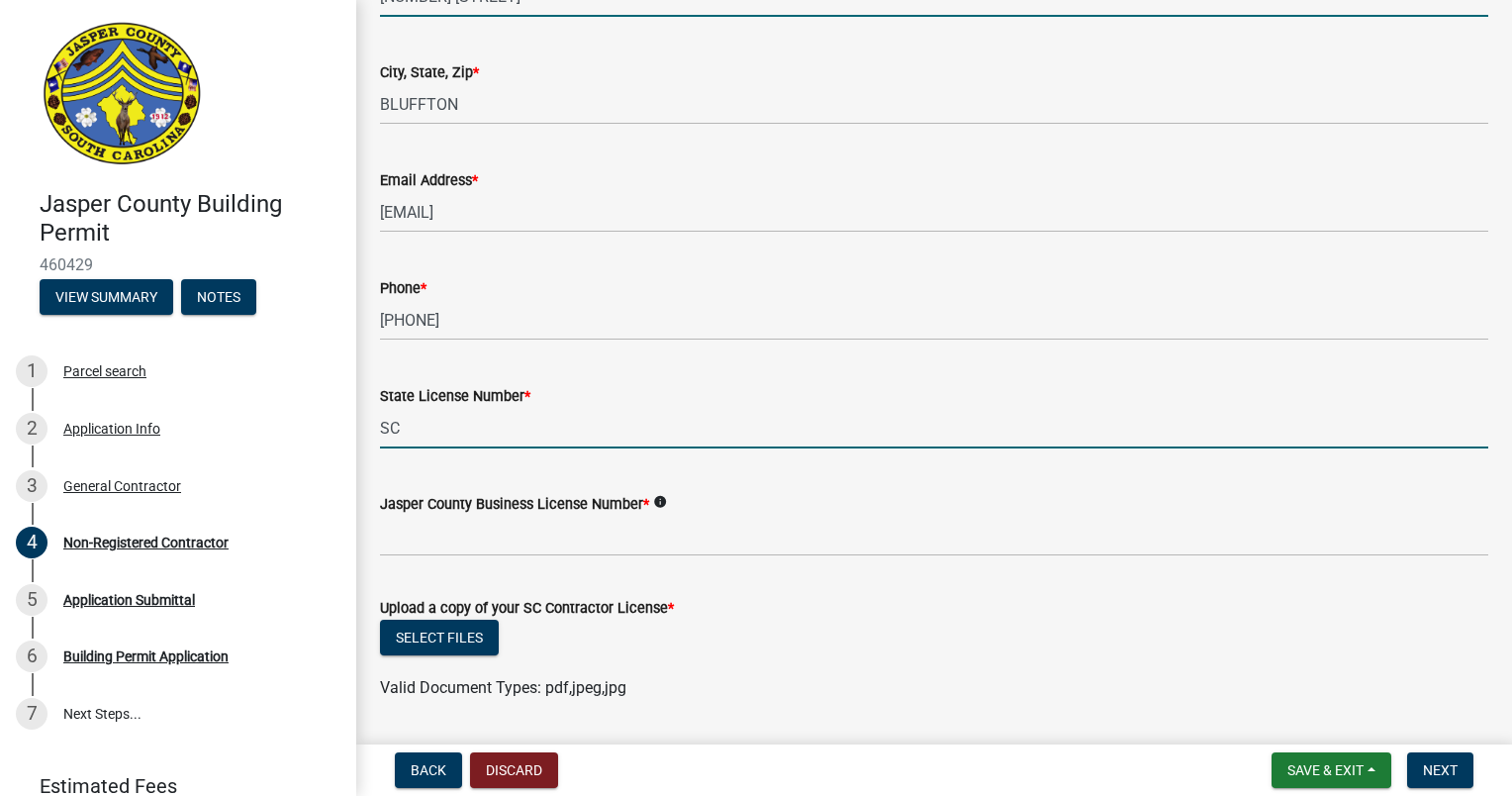click on "SC" at bounding box center [934, 428] 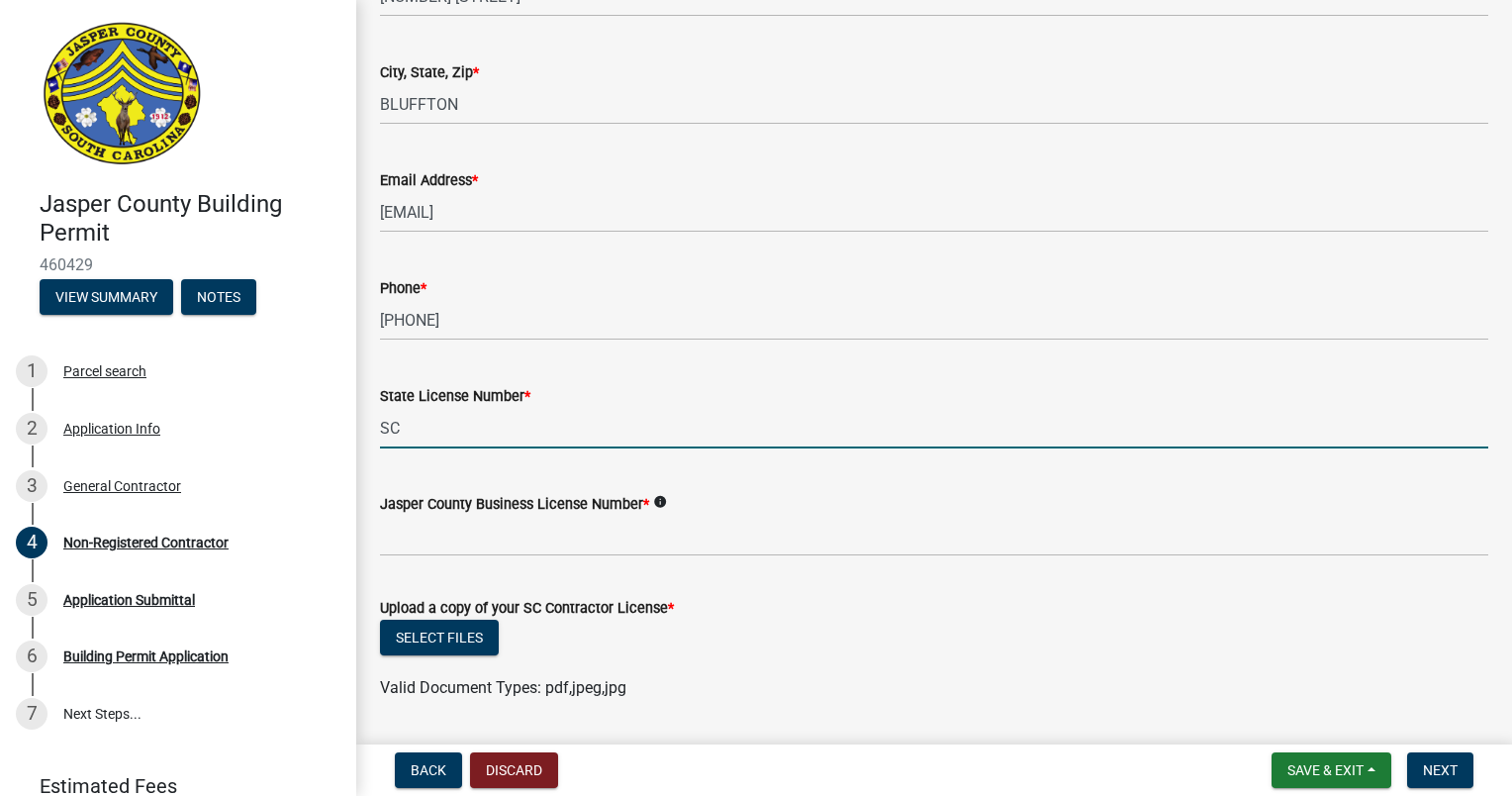 type on "S" 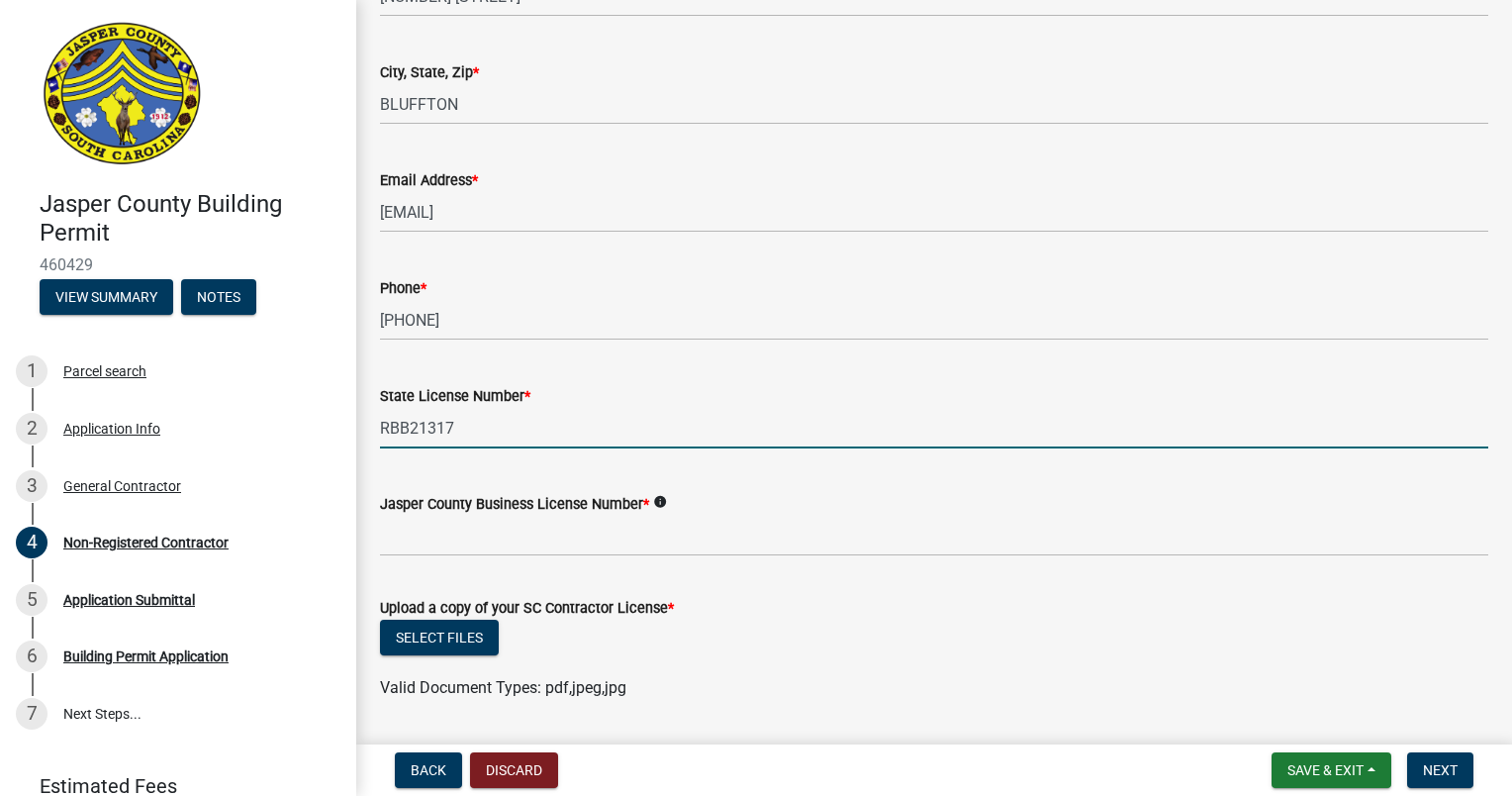 type on "RBB21317" 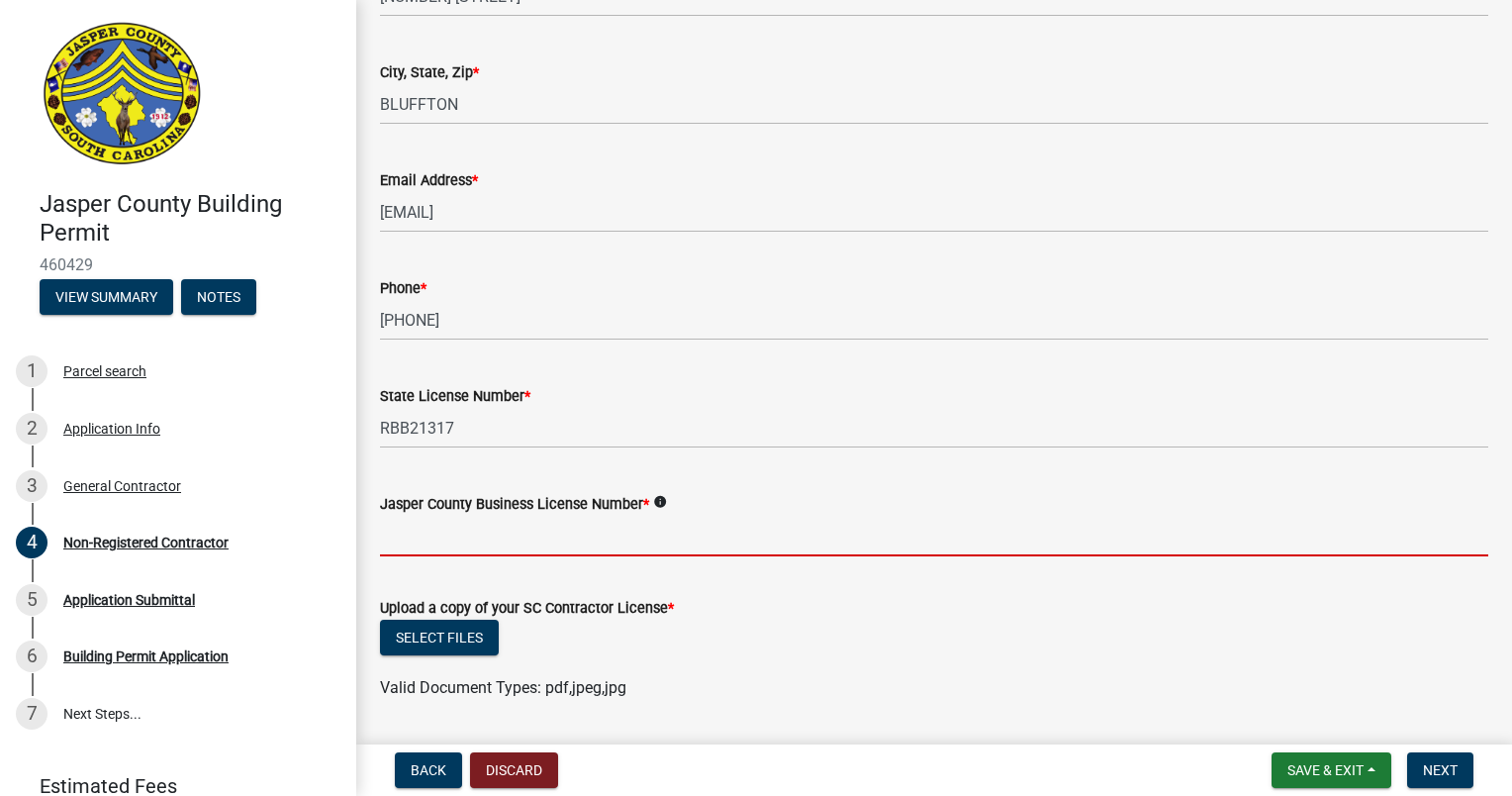 click on "Jasper County Business License Number  *" at bounding box center [934, 536] 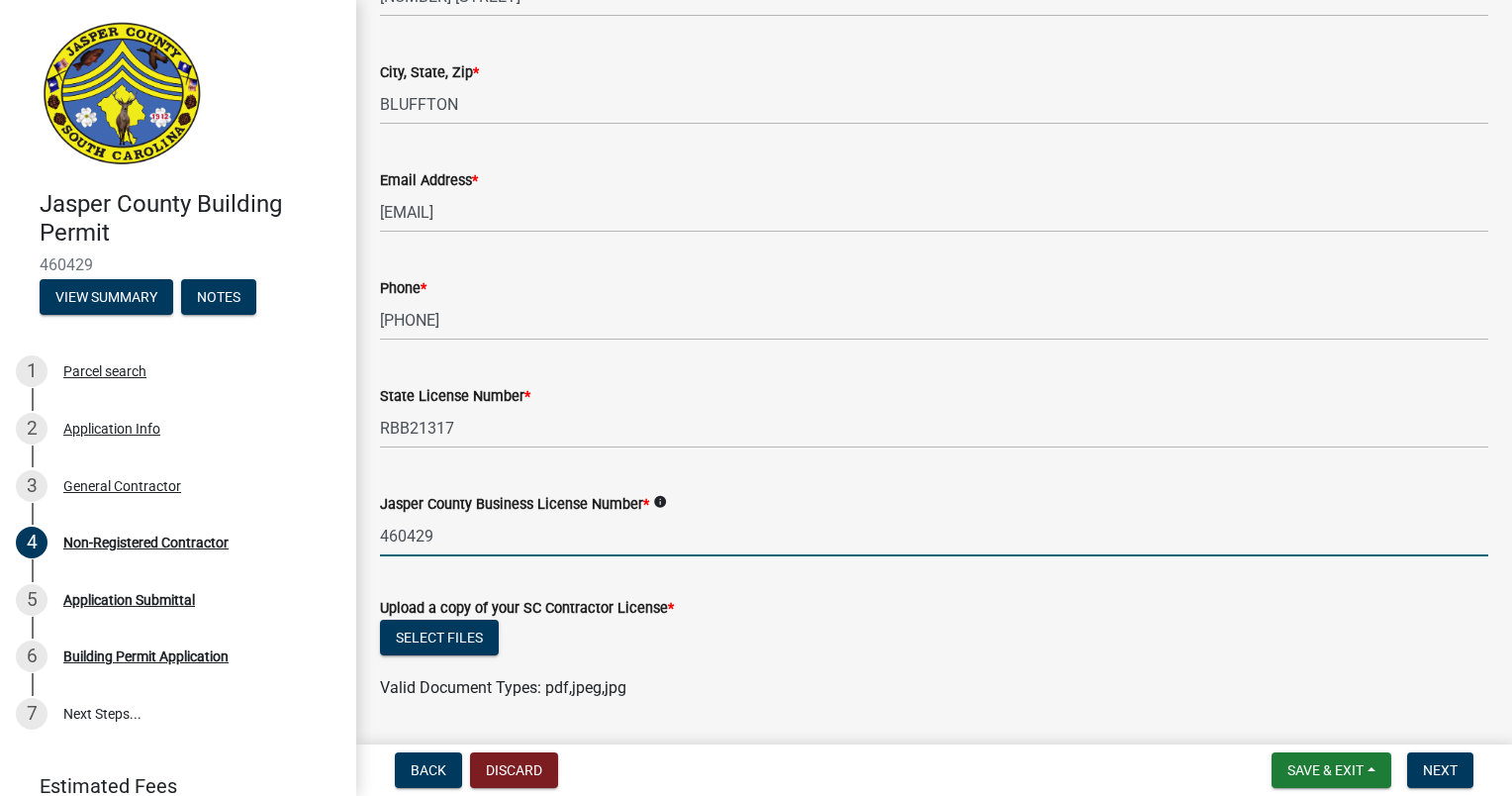 type on "460429" 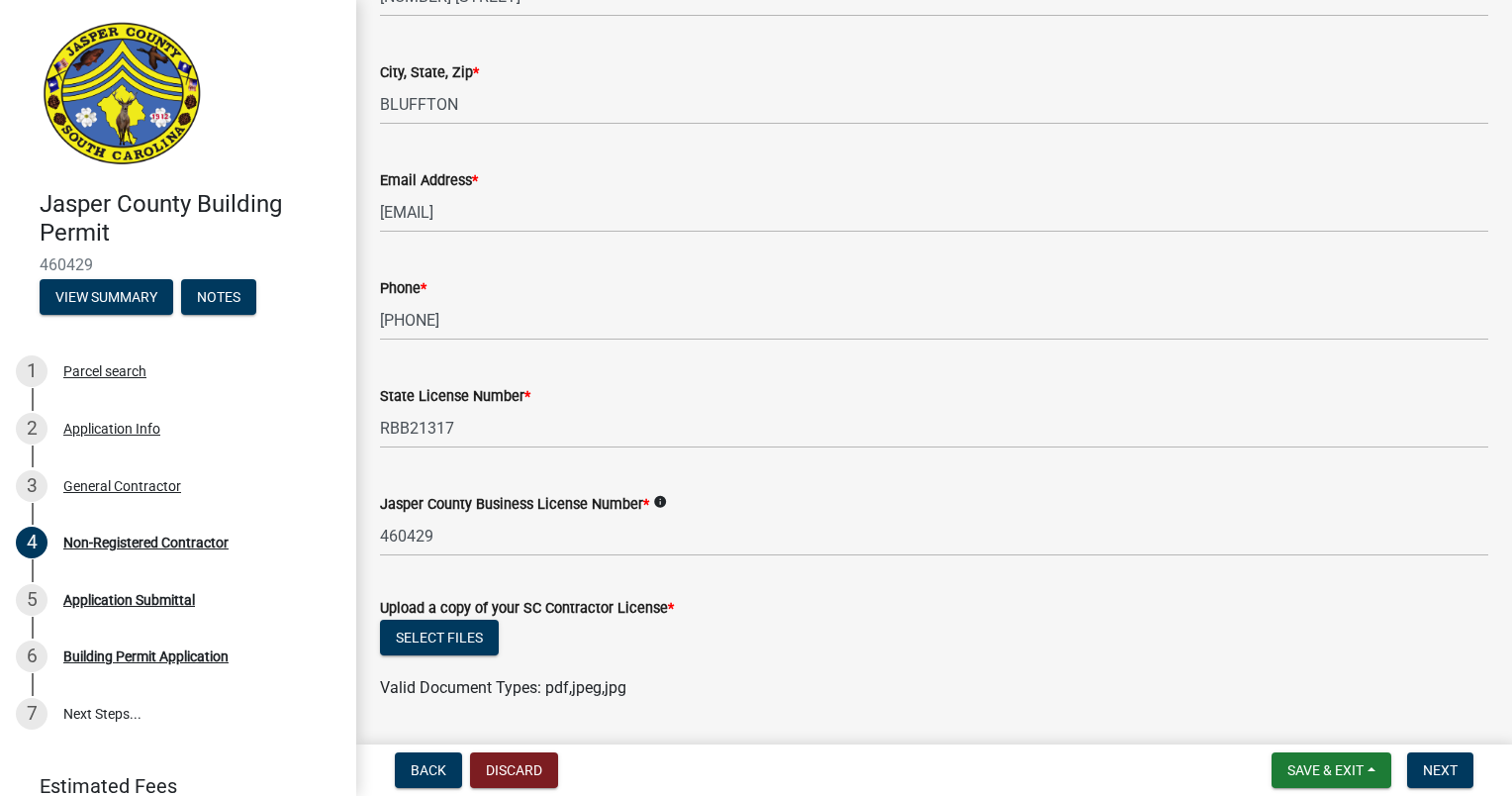 click on "Upload a copy of your SC Contractor License  *  Select files  Valid Document Types: pdf,jpeg,jpg" 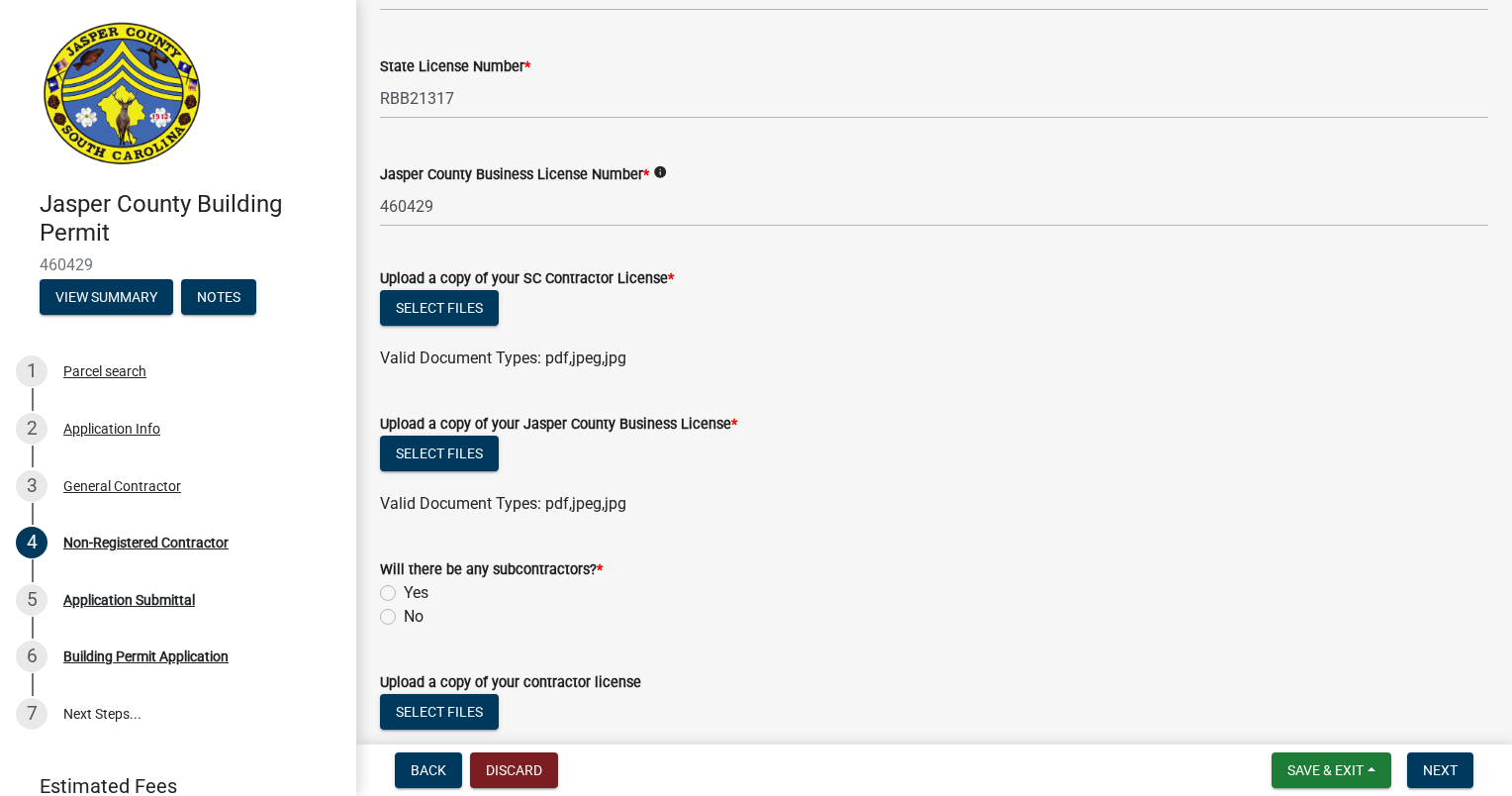 scroll, scrollTop: 950, scrollLeft: 0, axis: vertical 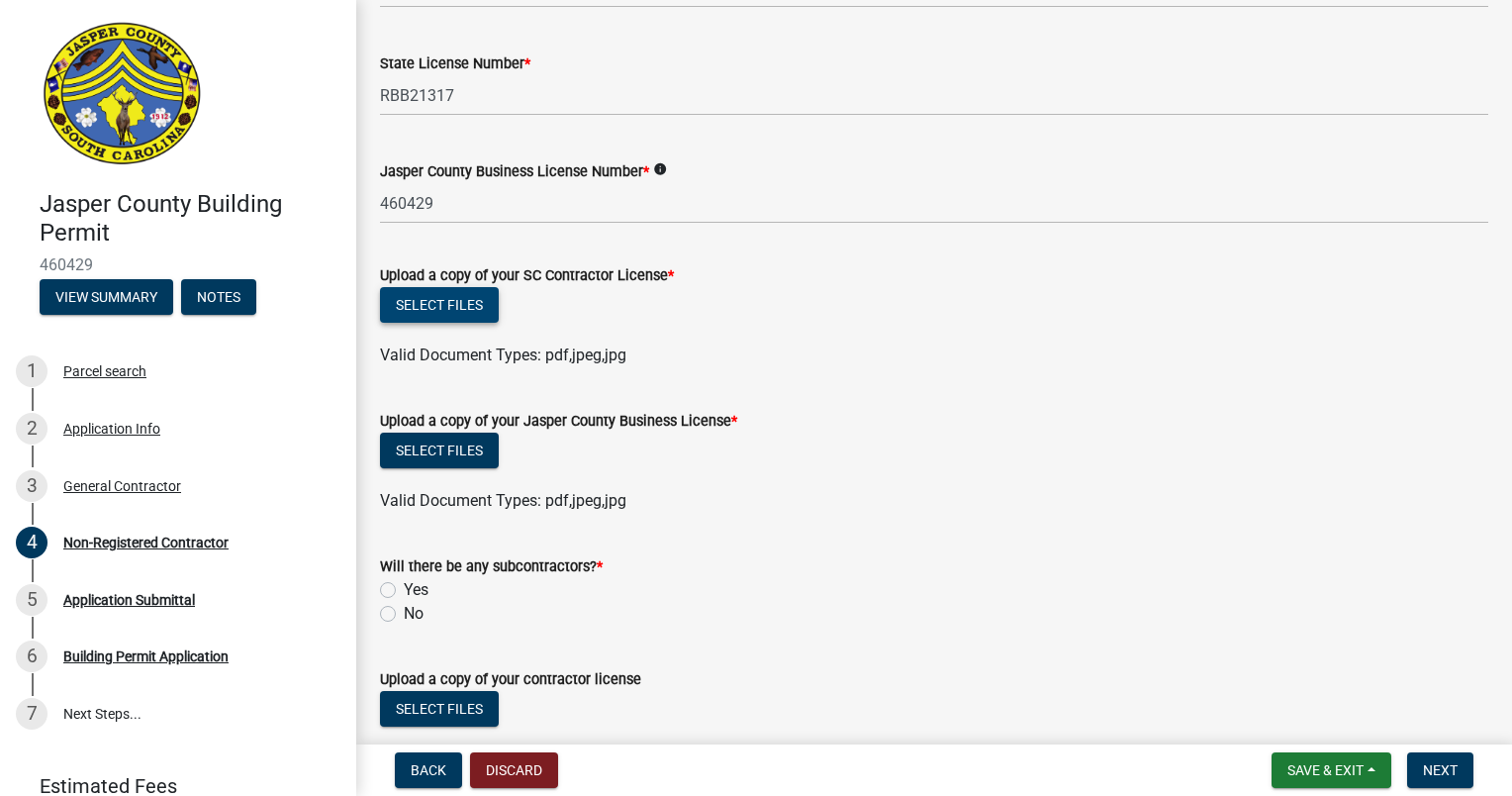 click on "Select files" 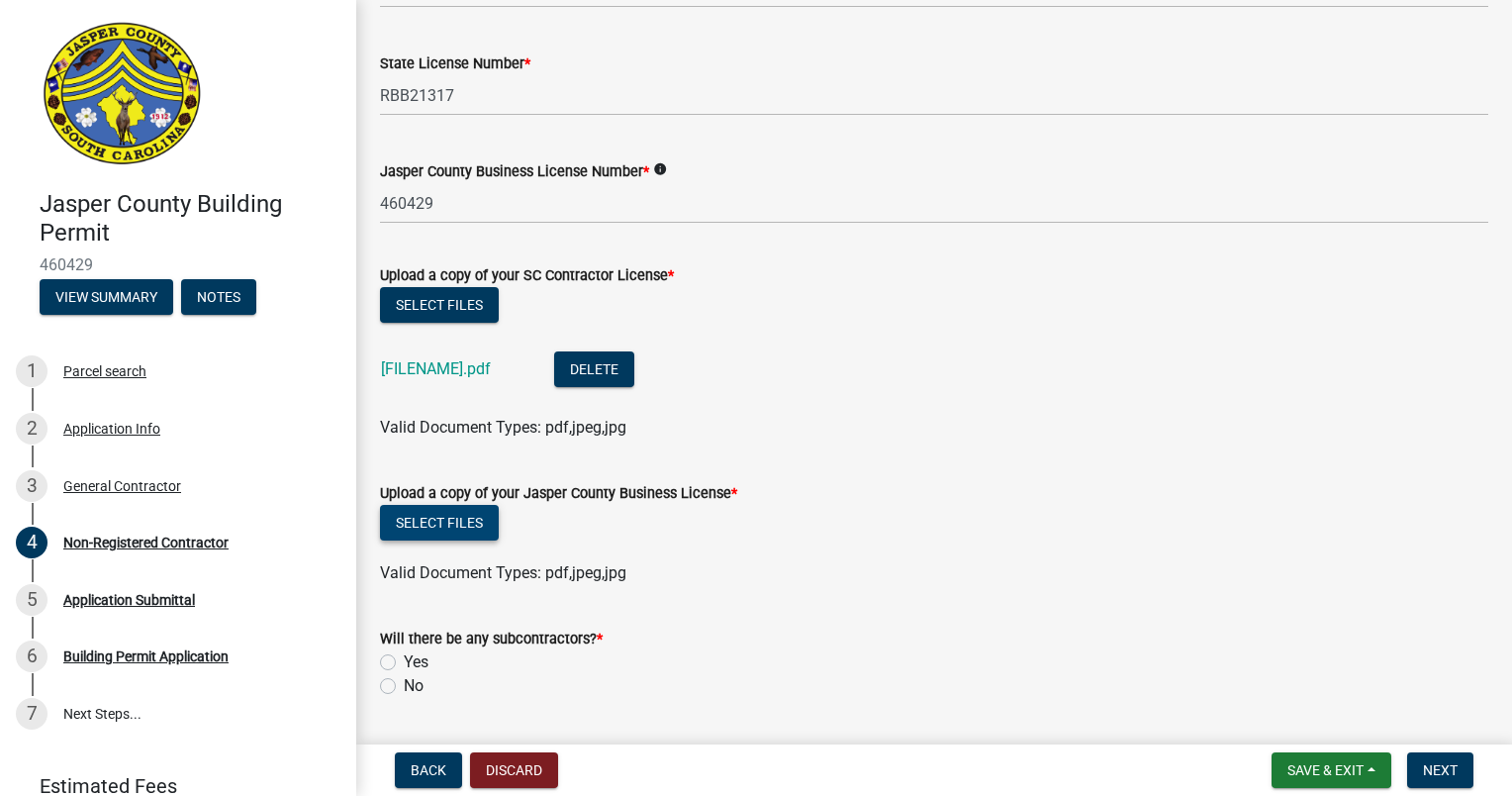 click on "Select files" 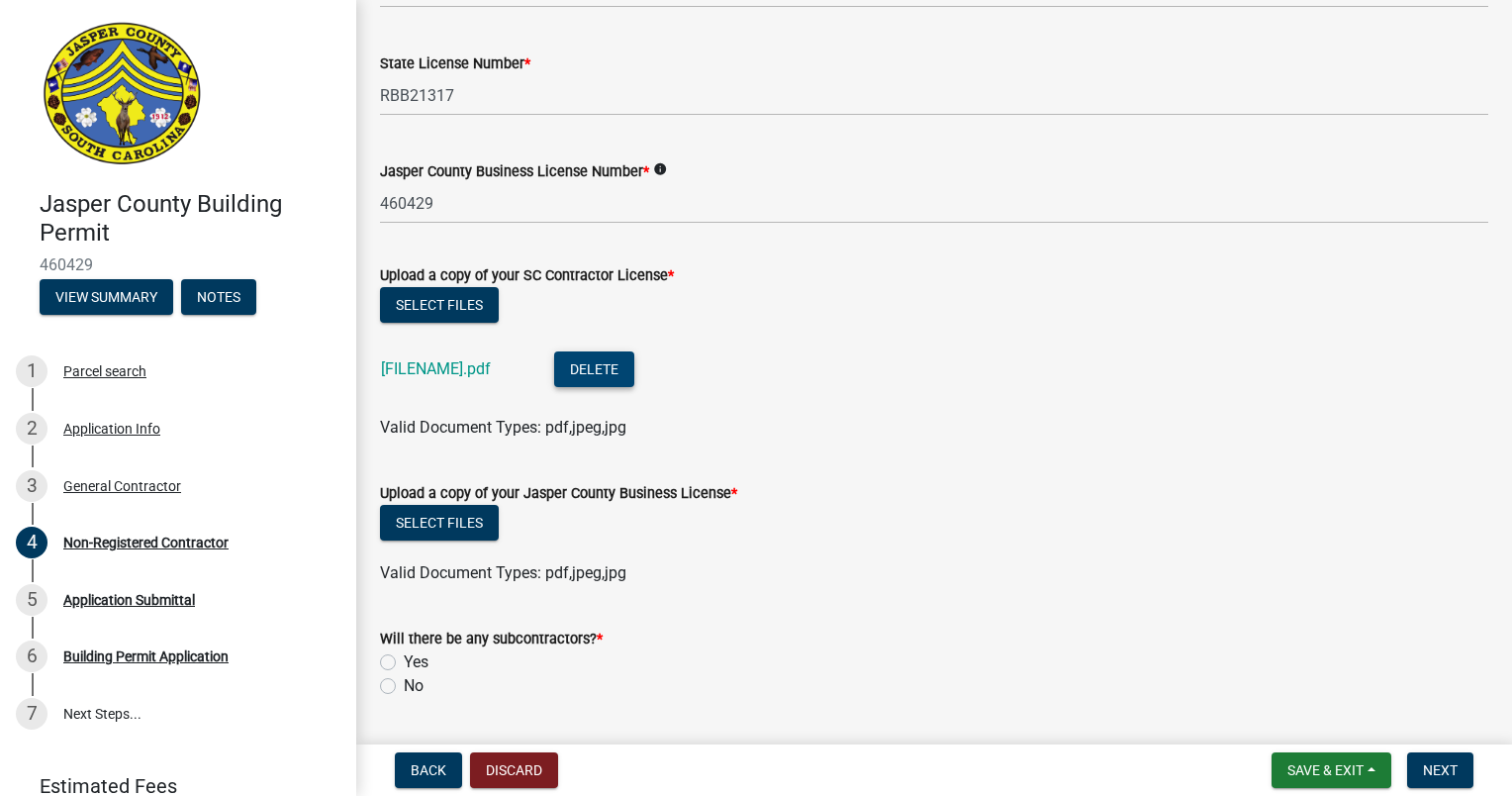 click on "Delete" at bounding box center [594, 369] 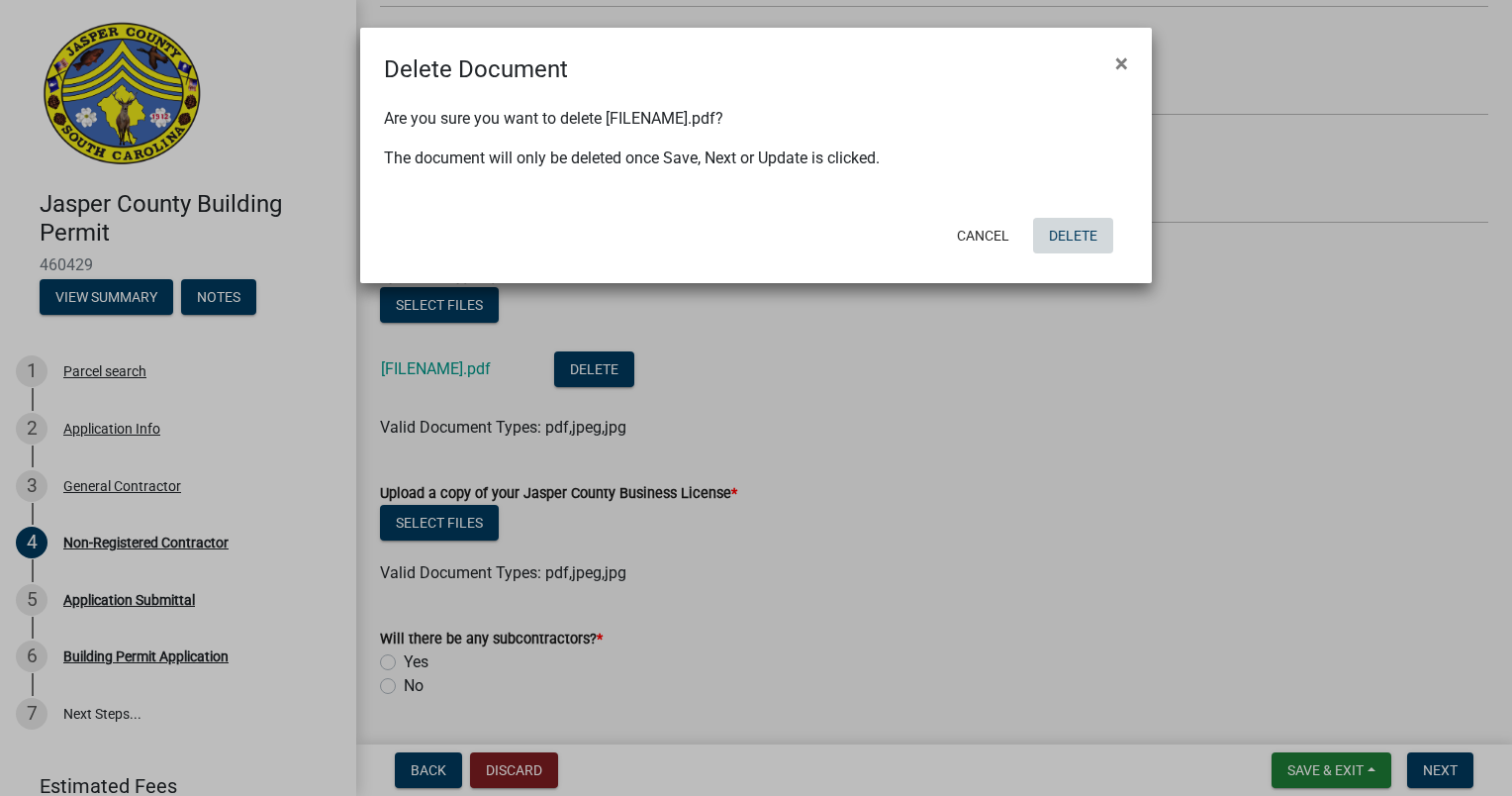 click on "Delete" 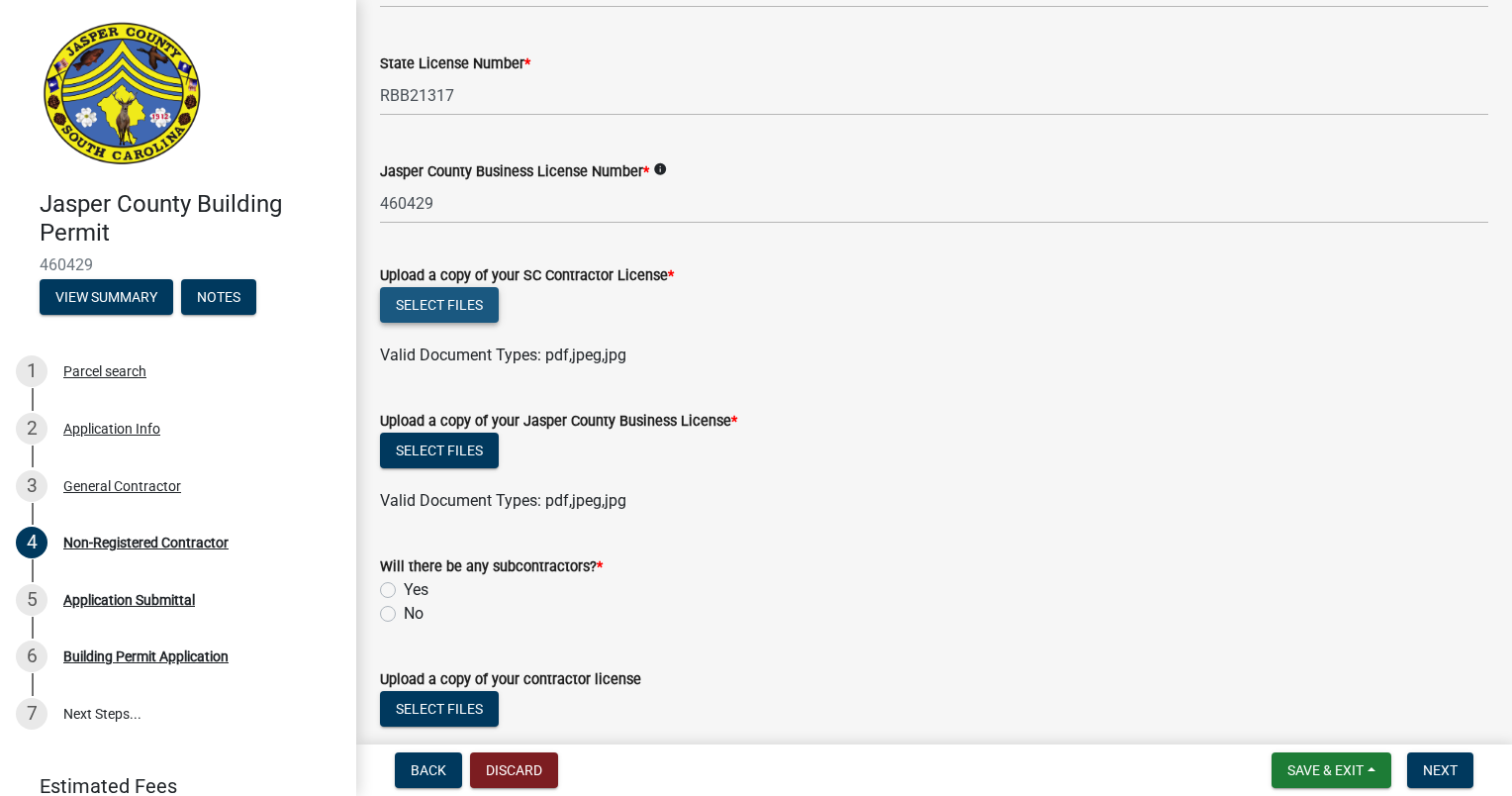 click on "Select files" 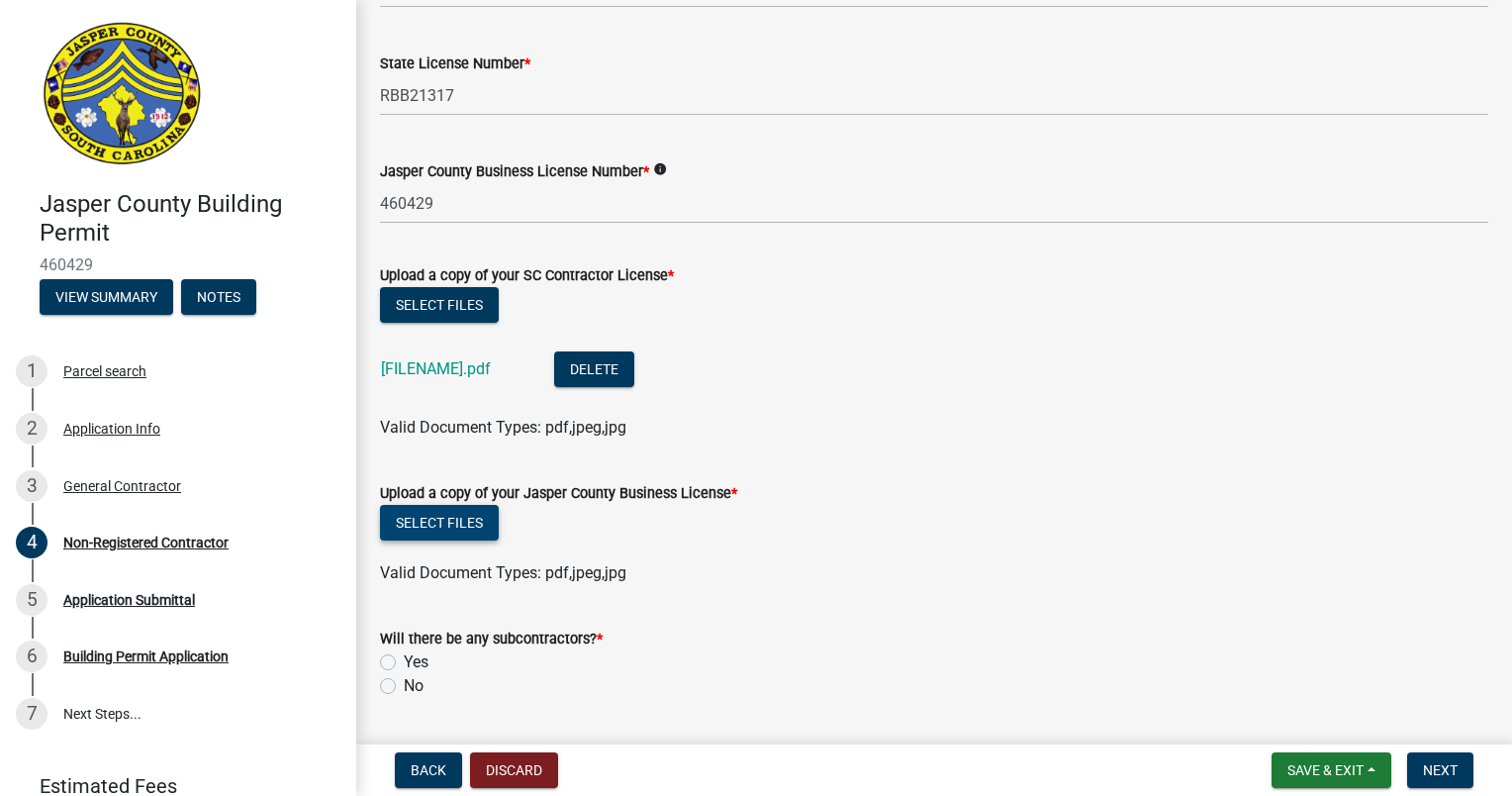 click on "Select files" 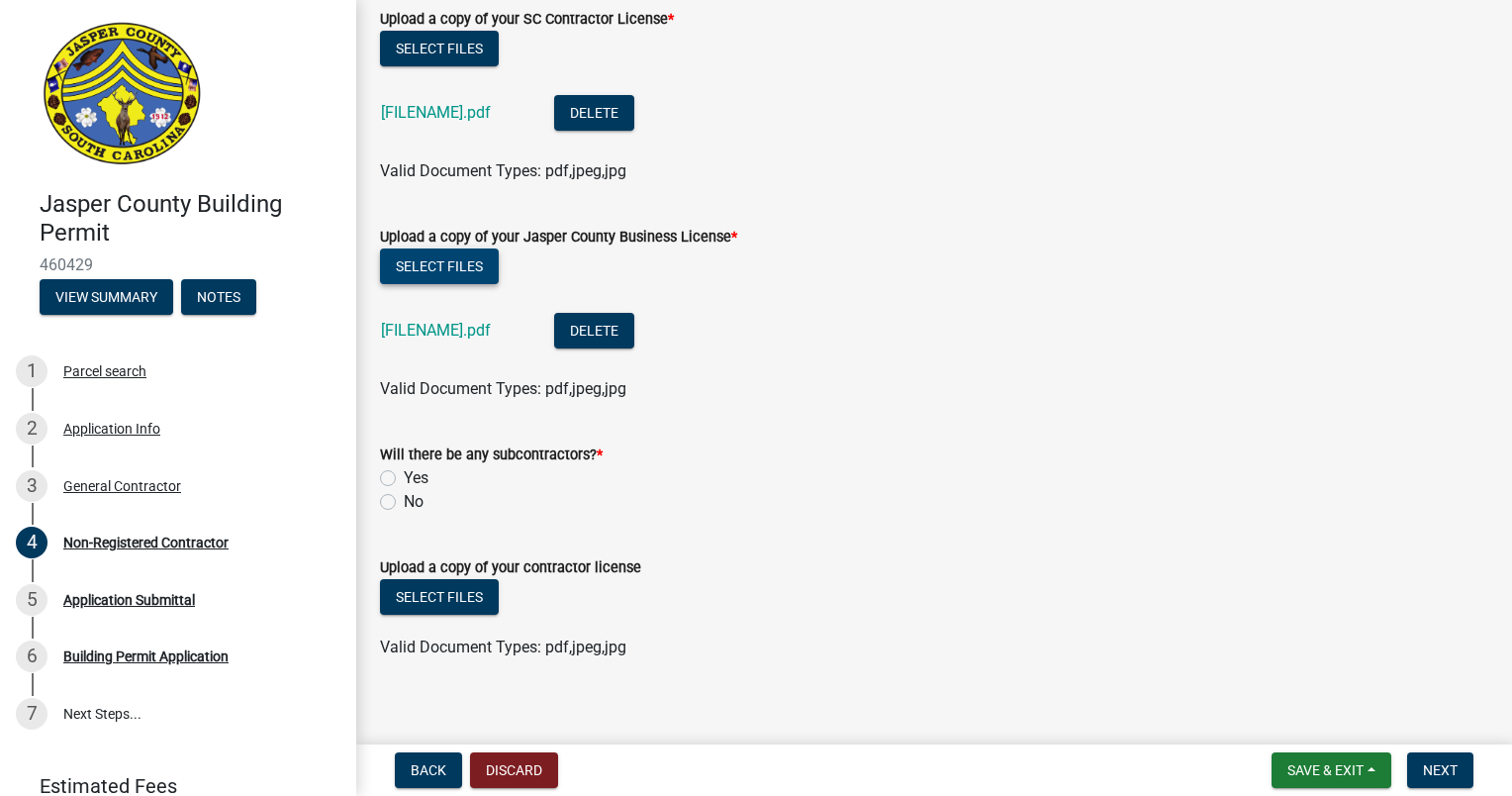 scroll, scrollTop: 1224, scrollLeft: 0, axis: vertical 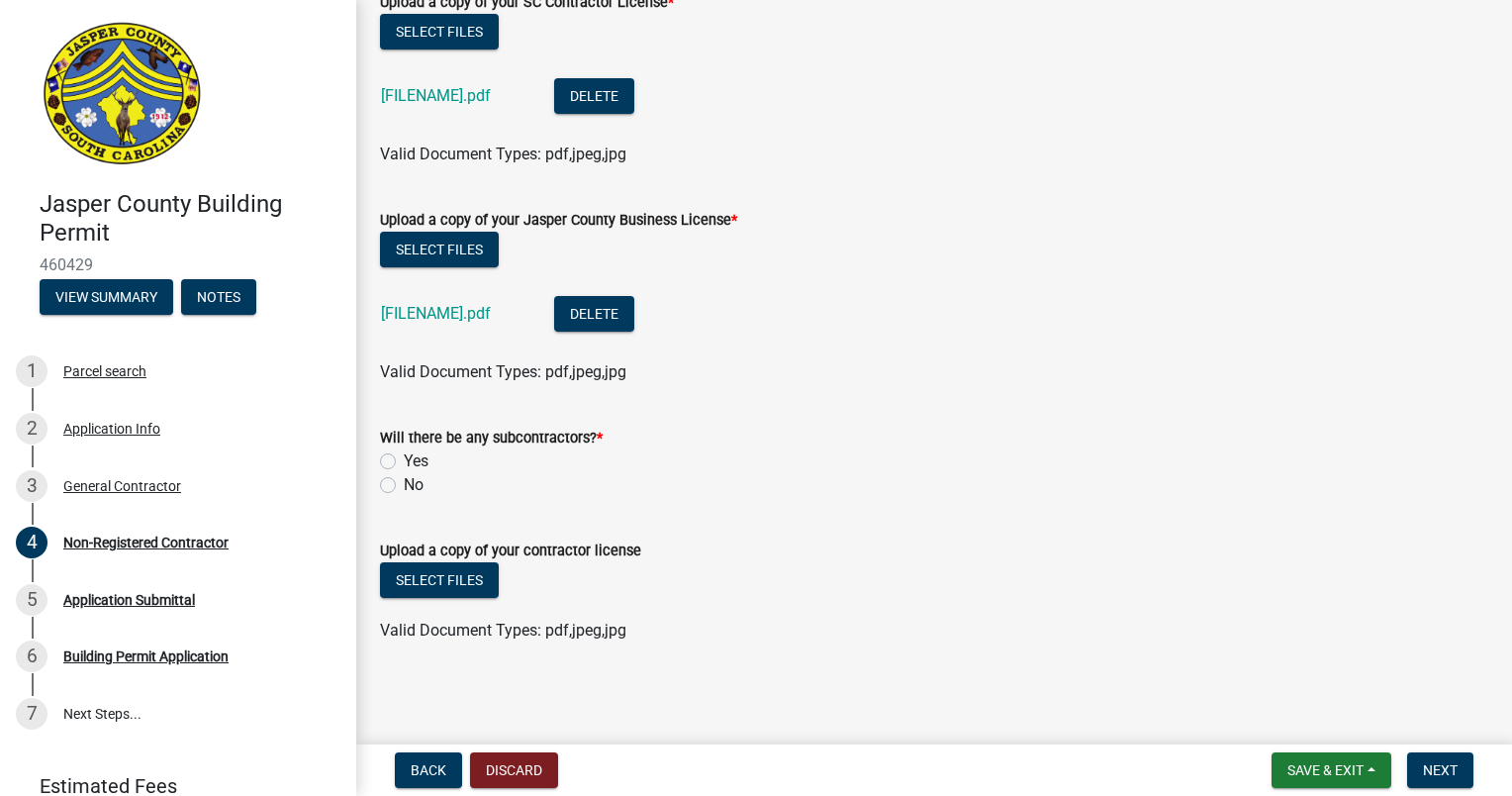 click on "No" 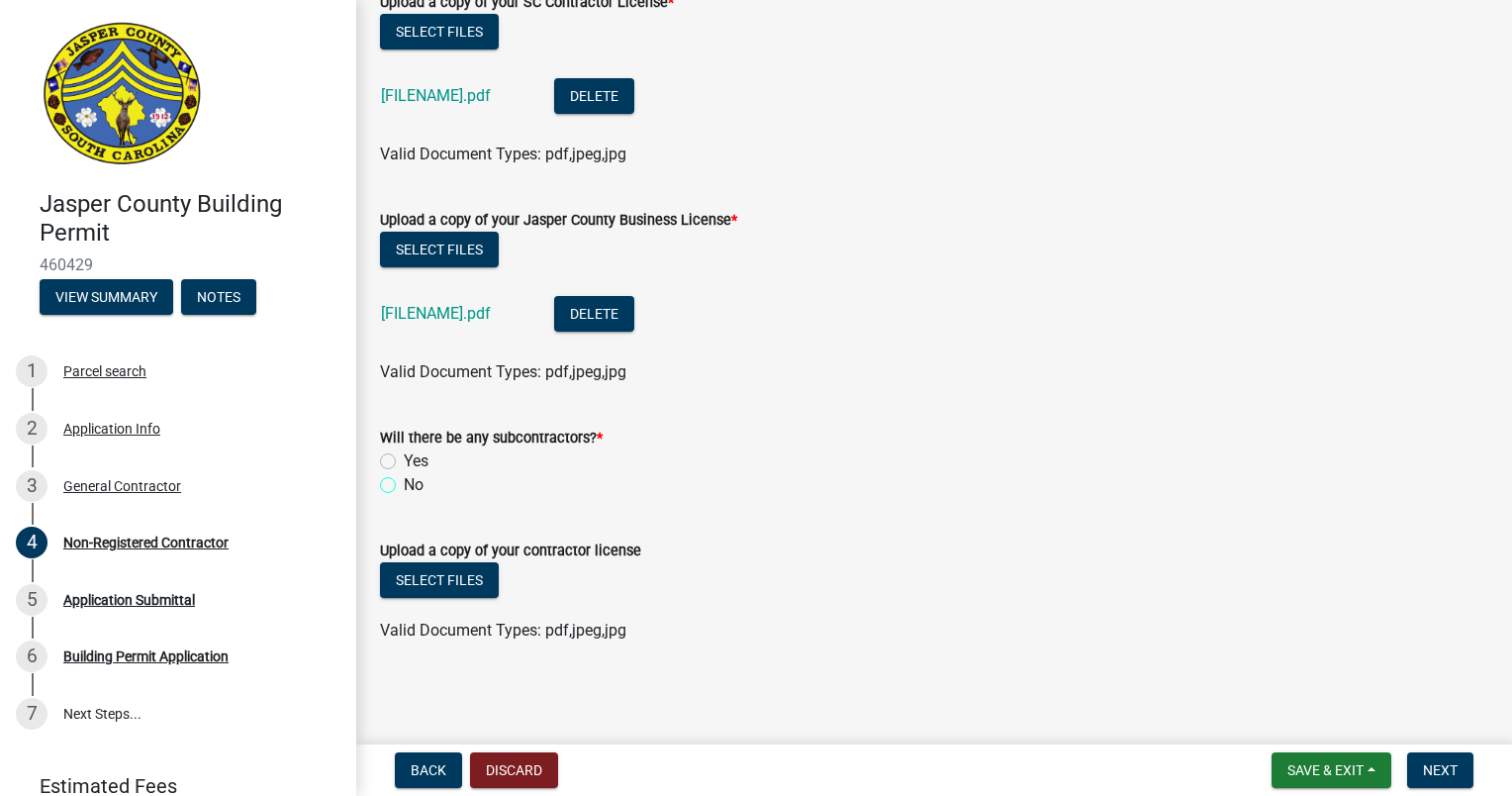 click on "No" at bounding box center [410, 479] 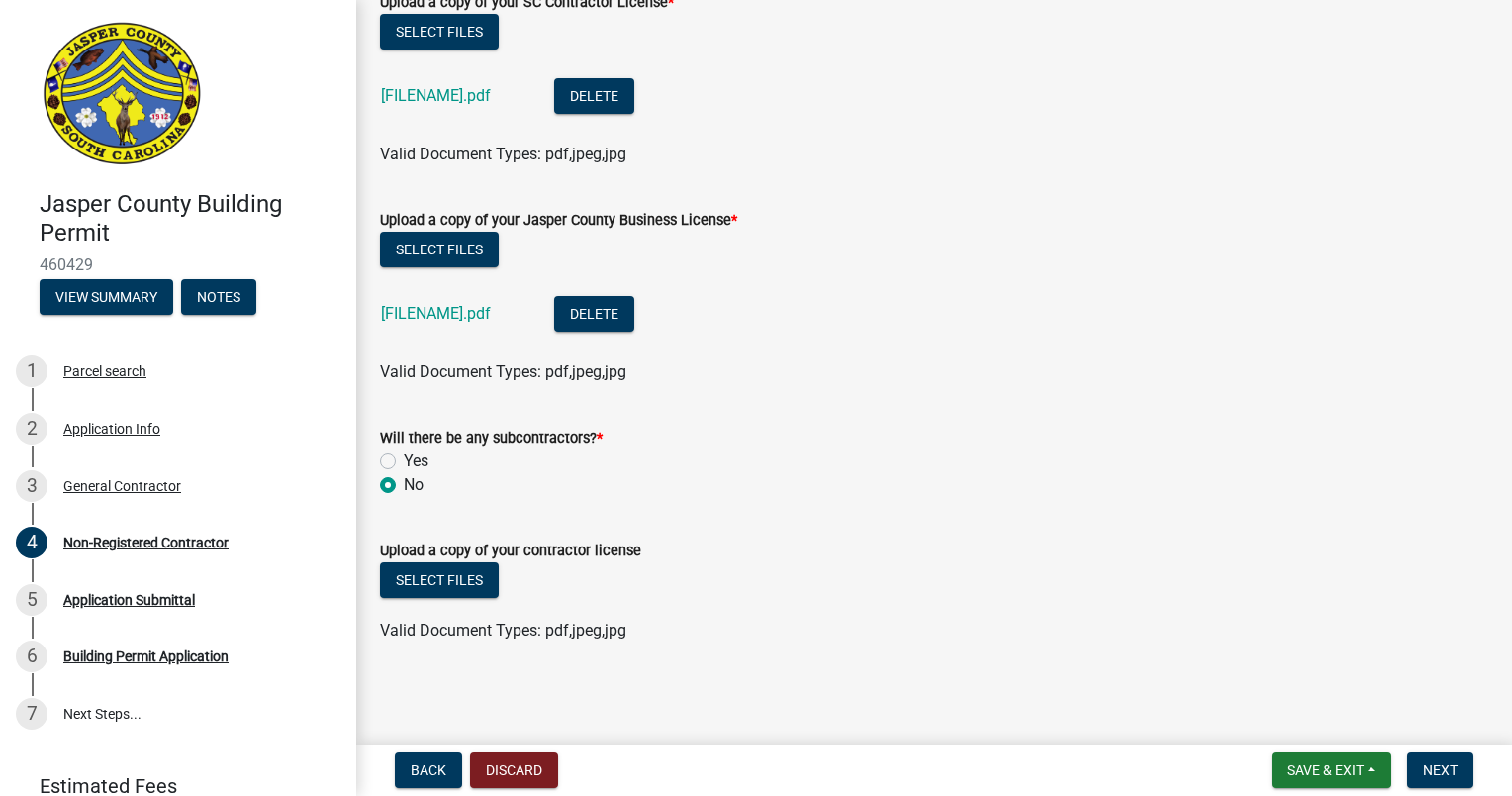 radio on "true" 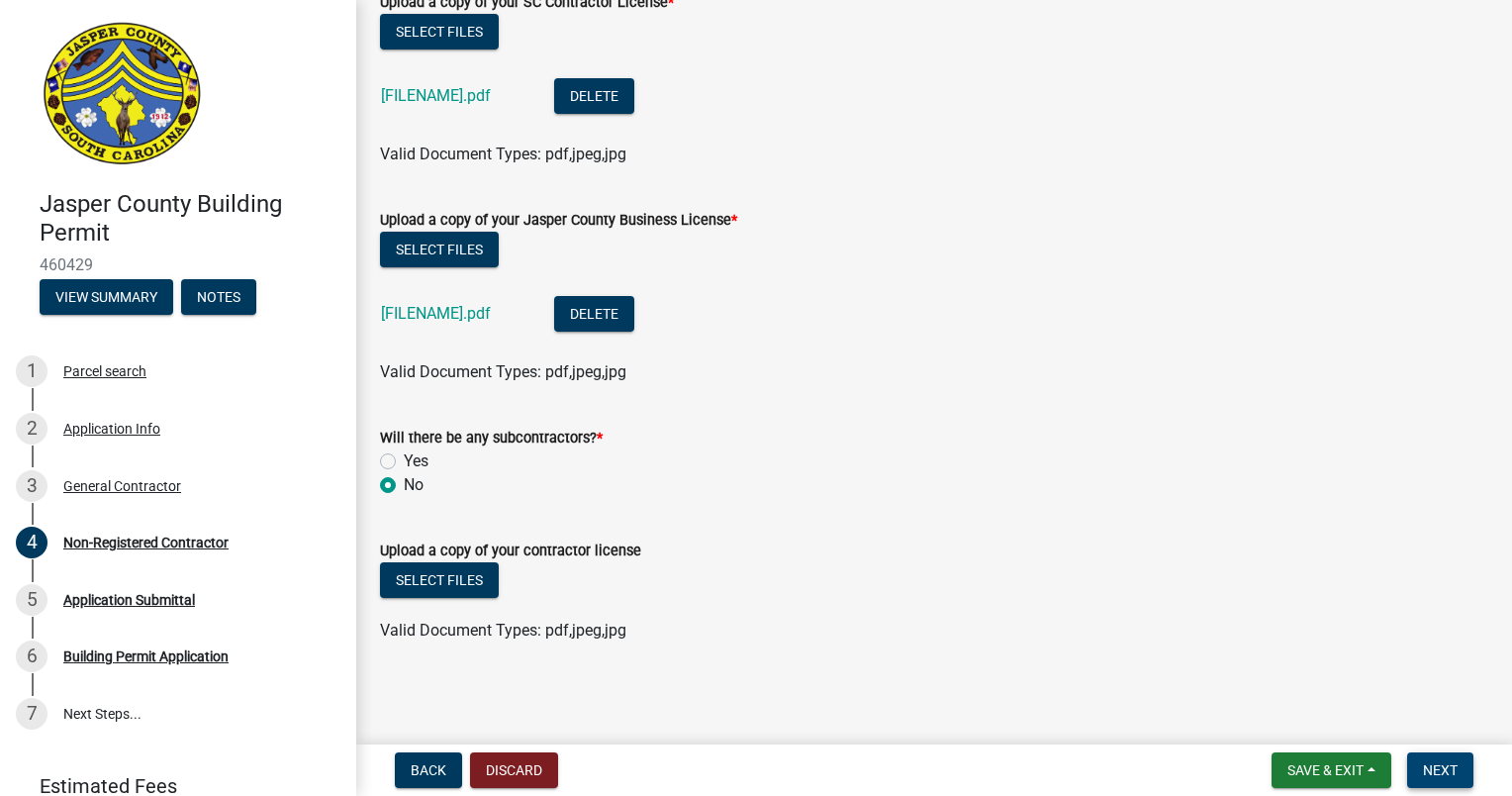 click on "Next" at bounding box center [1440, 770] 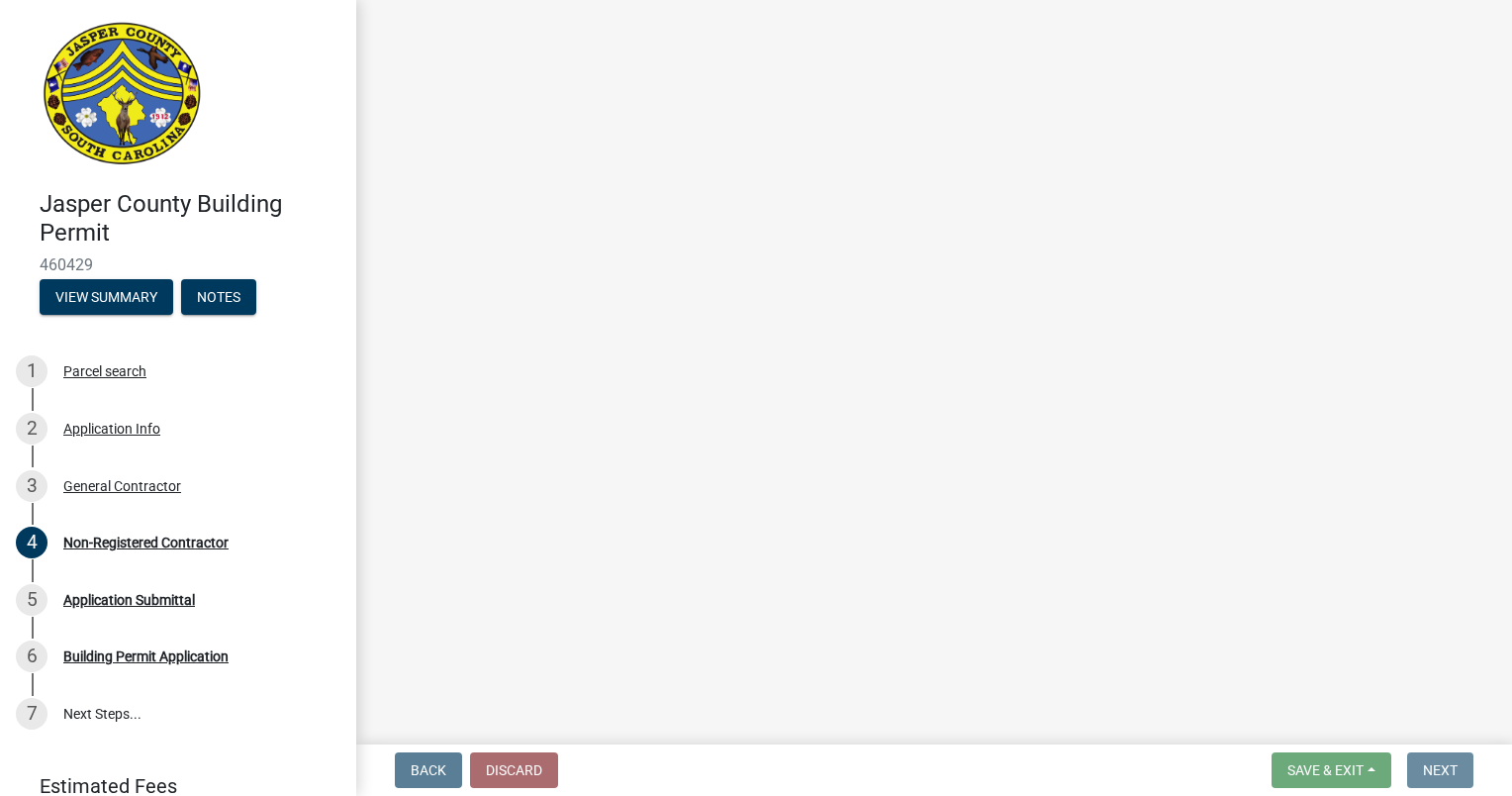 scroll, scrollTop: 0, scrollLeft: 0, axis: both 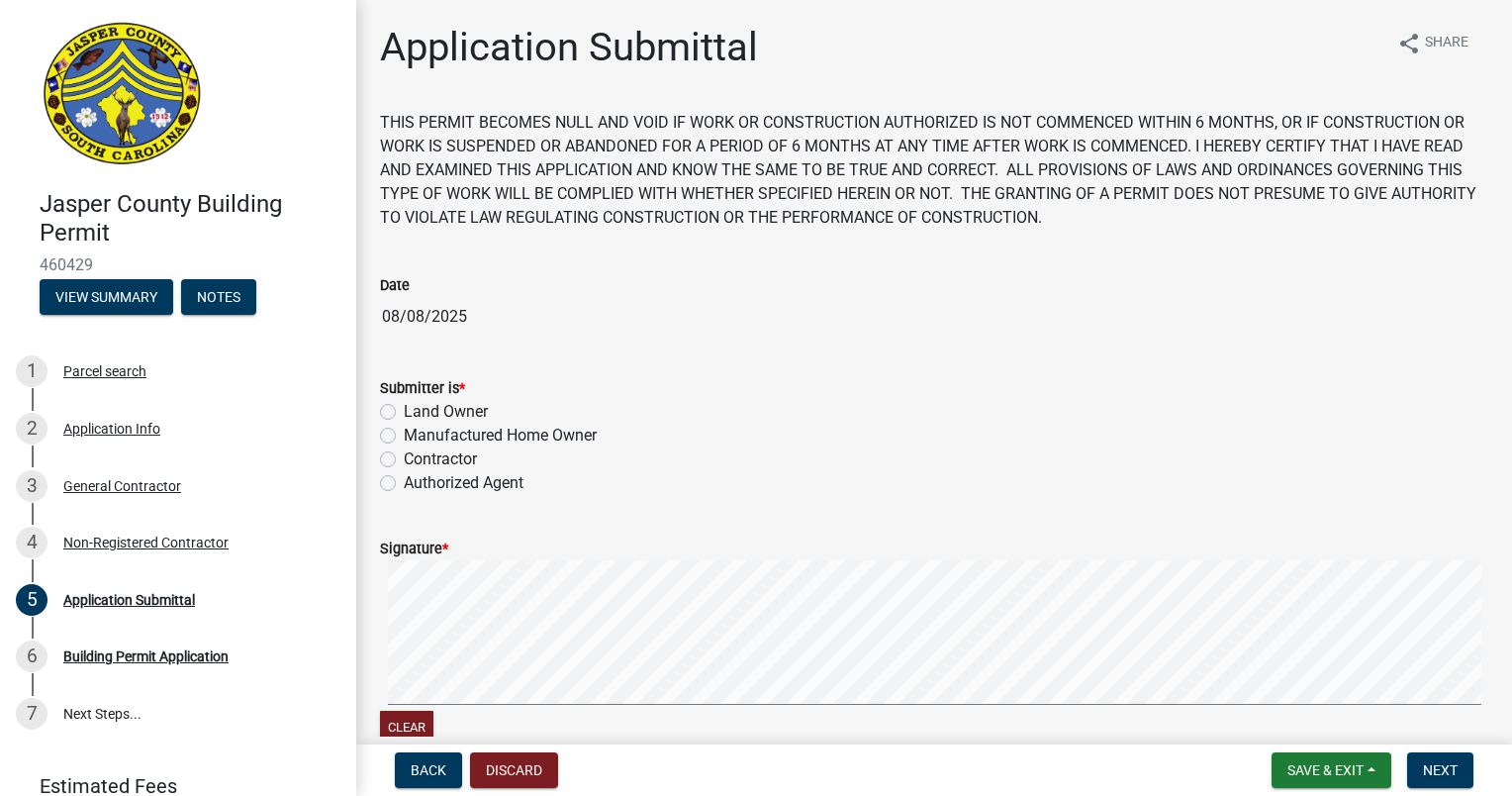 click on "Contractor" 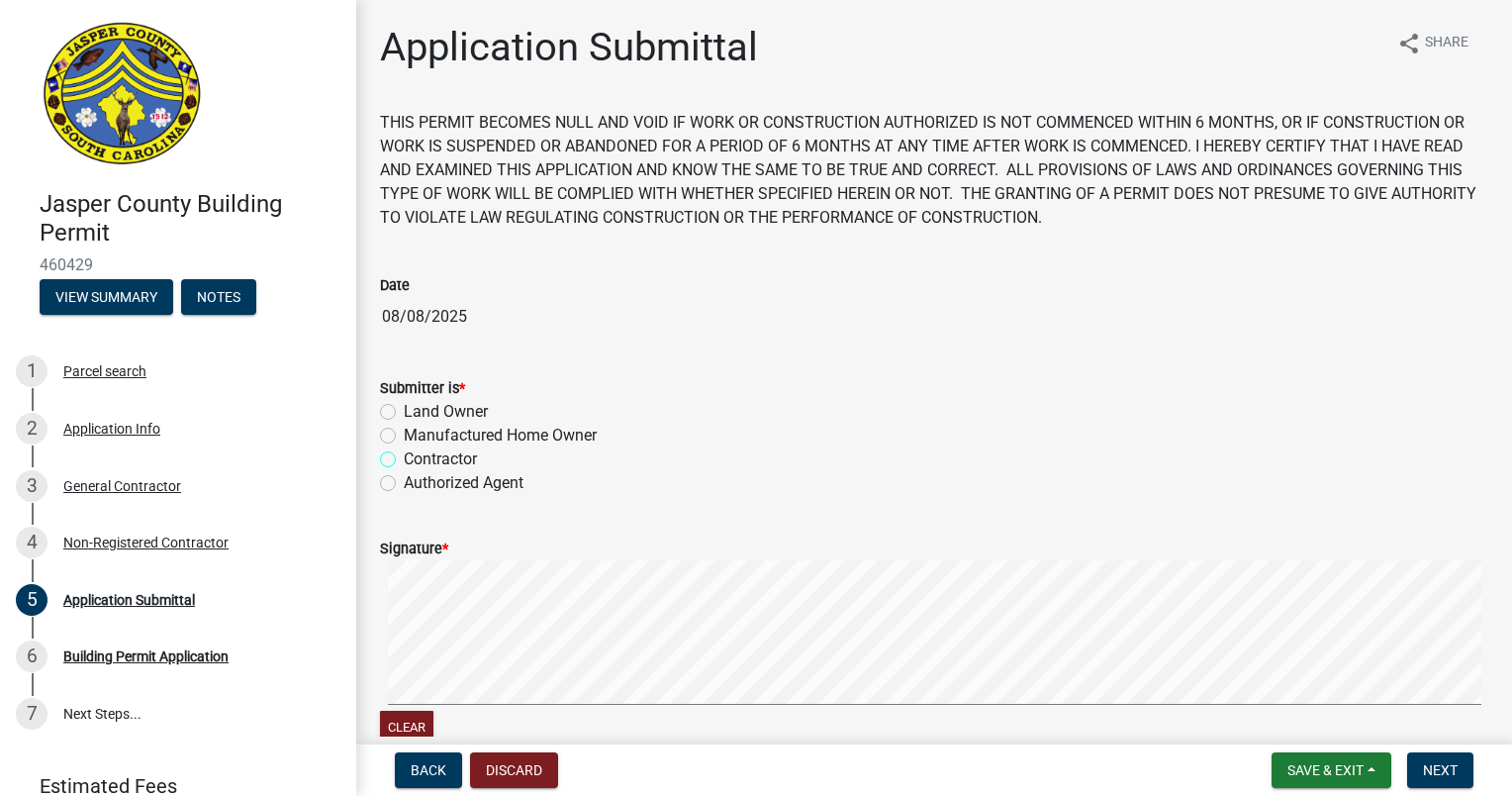 click on "Contractor" at bounding box center (410, 453) 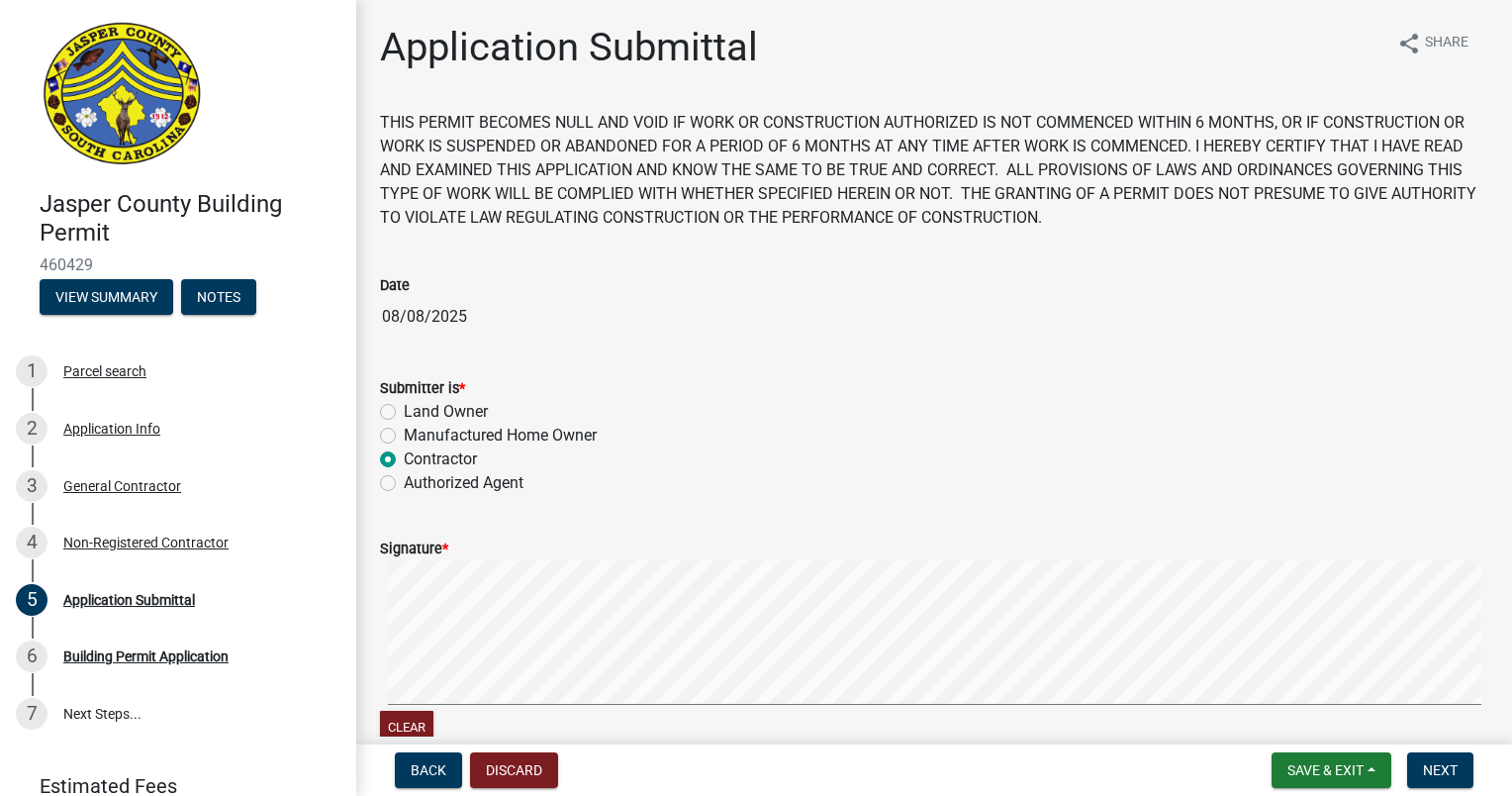 radio on "true" 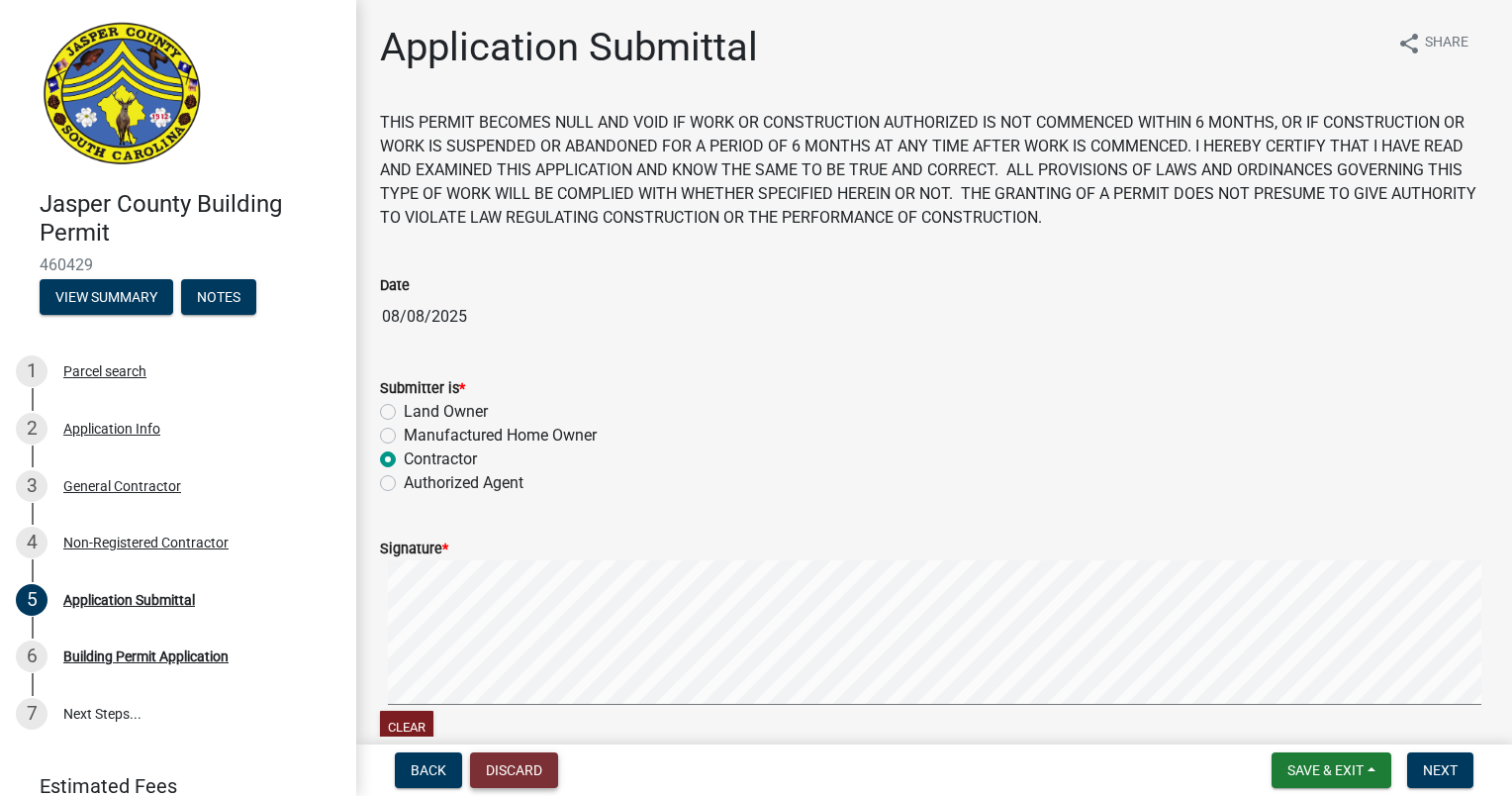 click on "Discard" at bounding box center [514, 770] 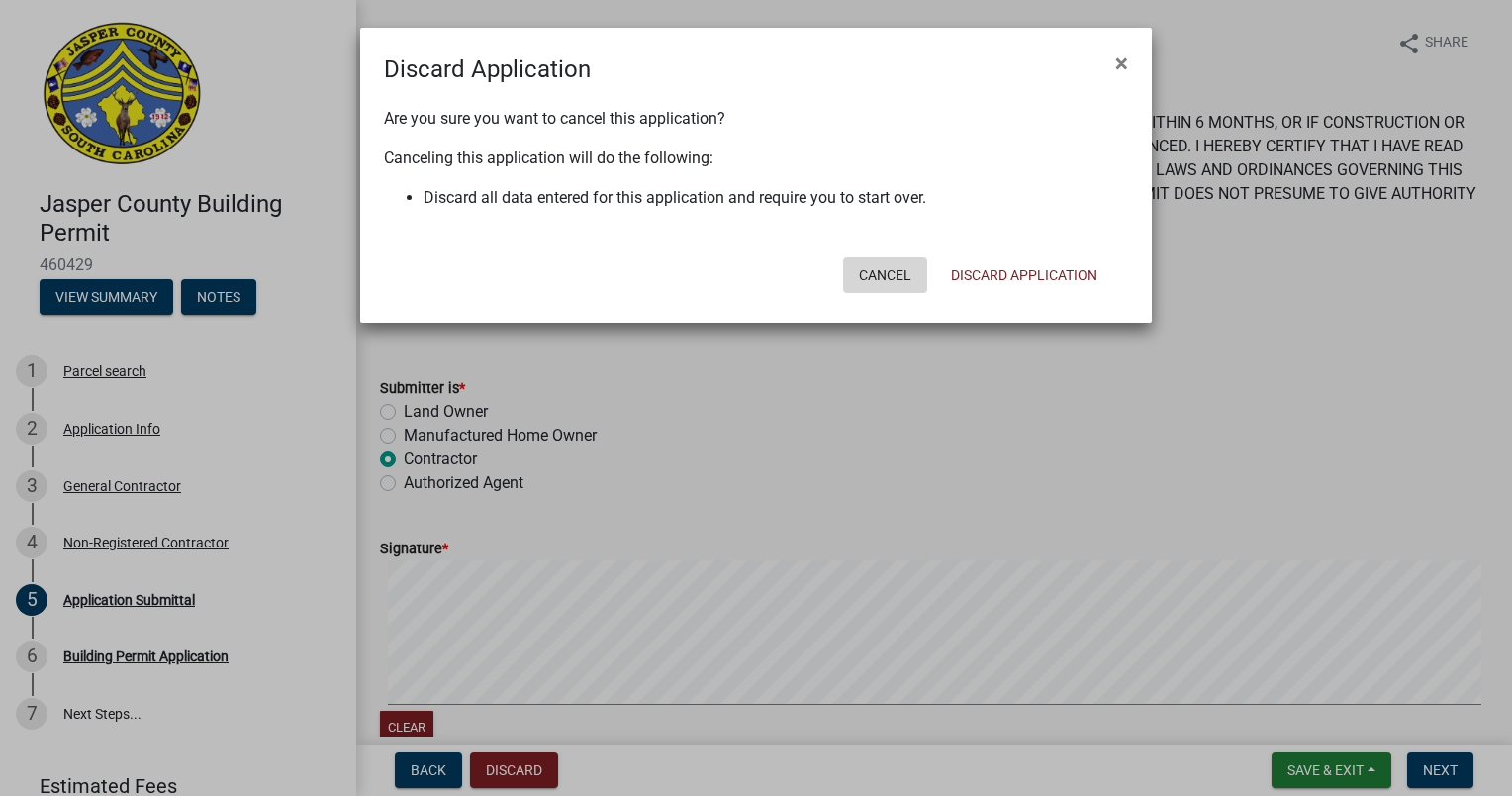 click on "Cancel" 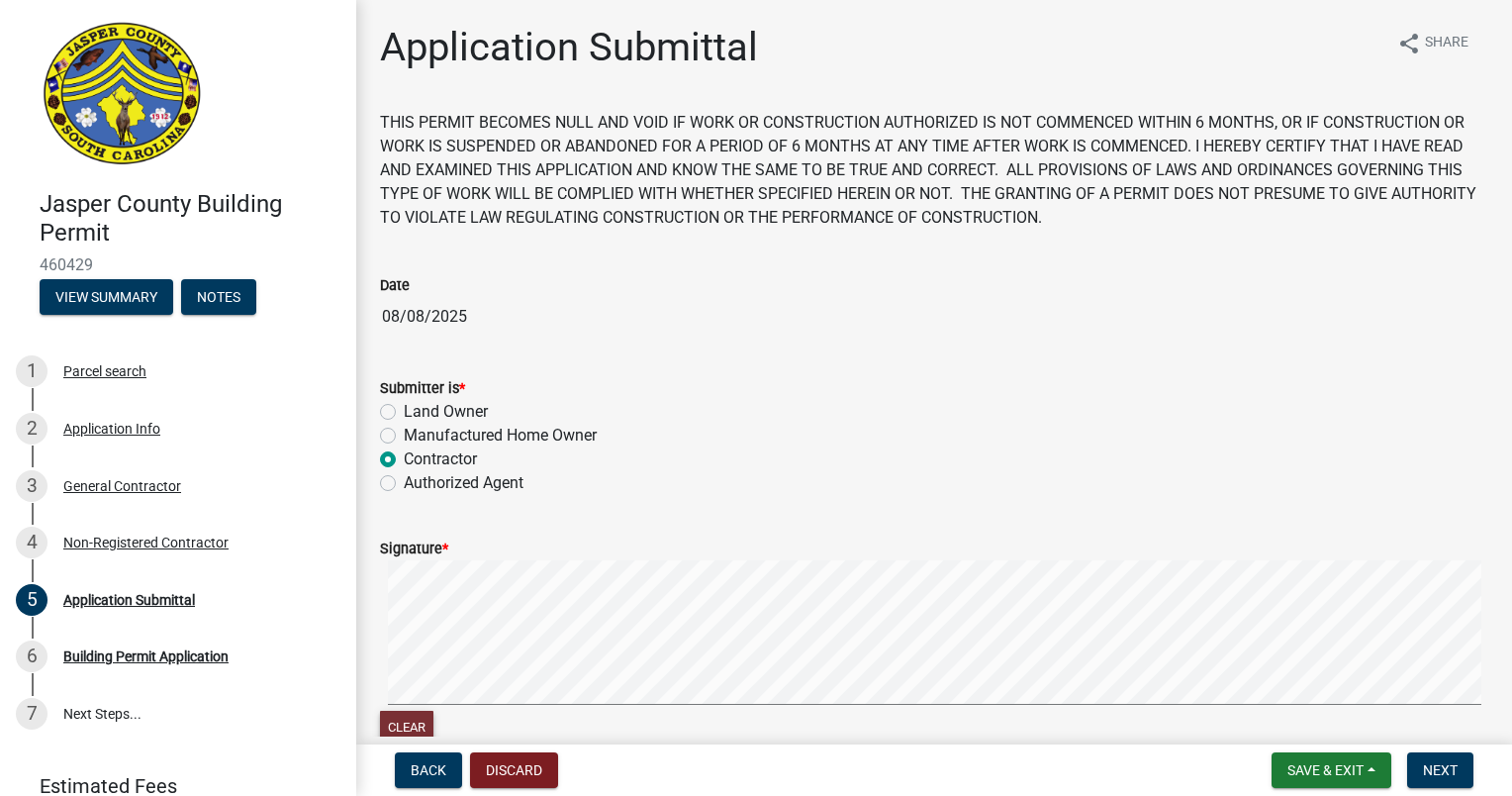 click on "Clear" 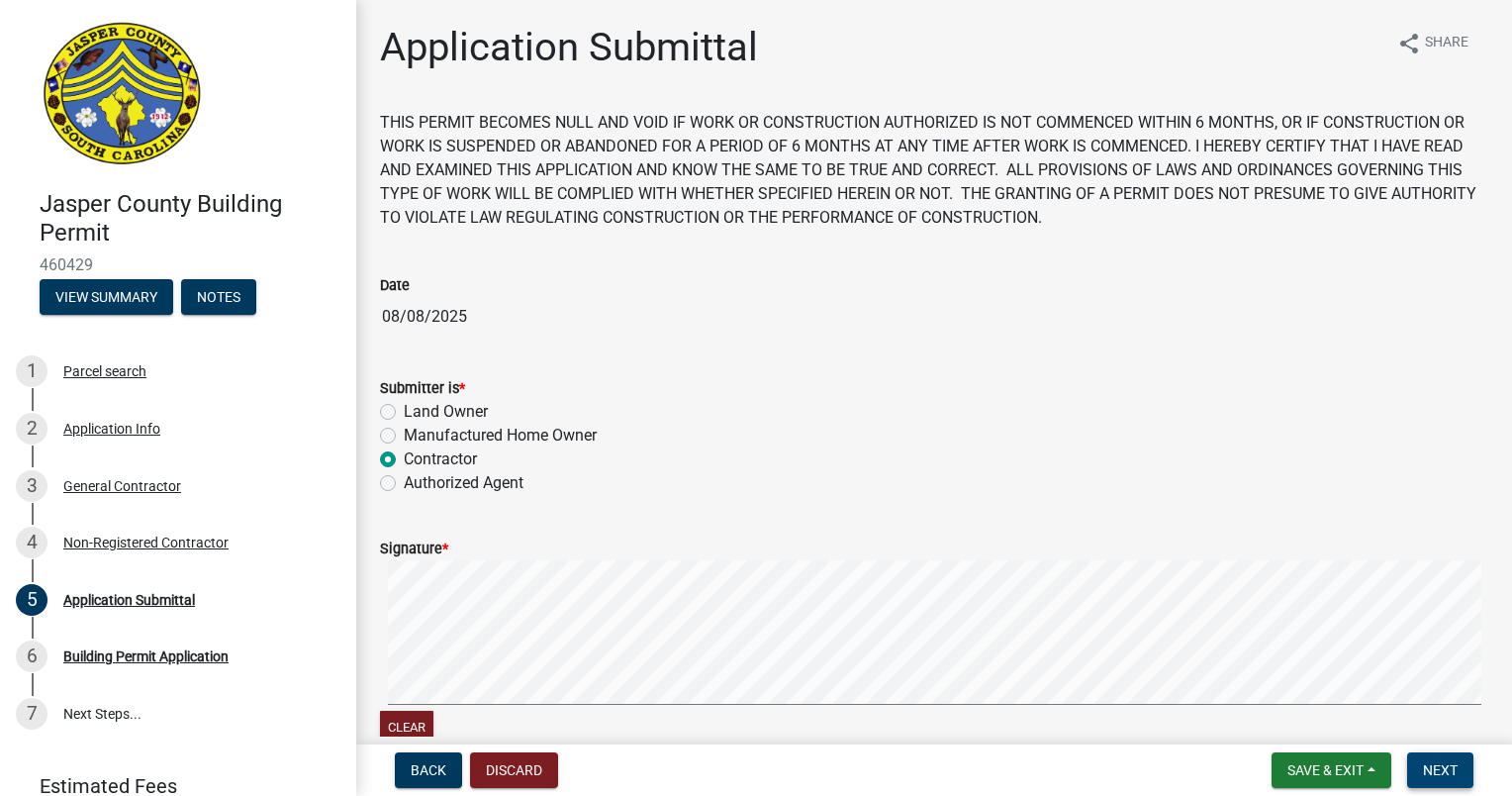 click on "Next" at bounding box center (1440, 770) 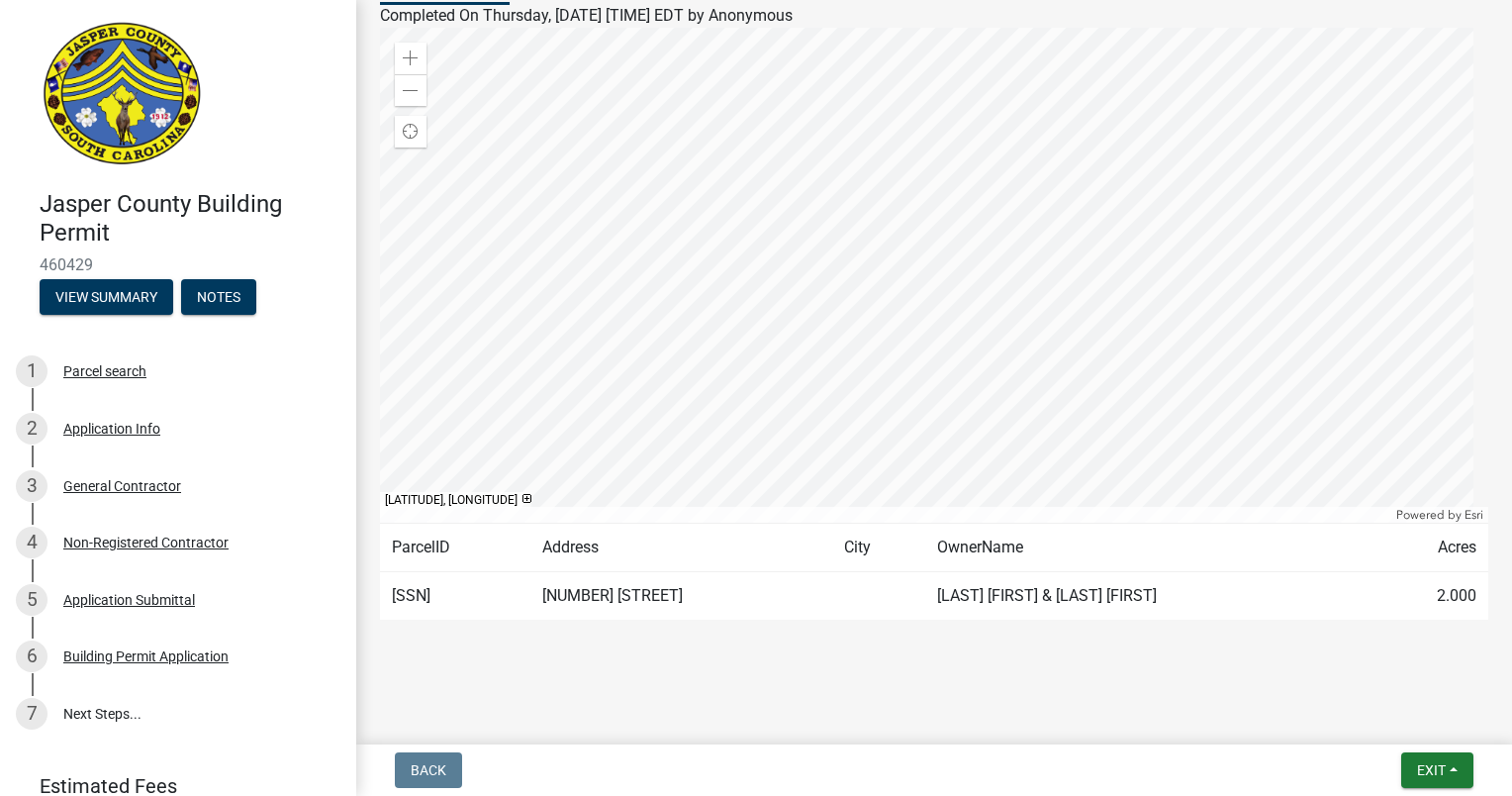 scroll, scrollTop: 271, scrollLeft: 0, axis: vertical 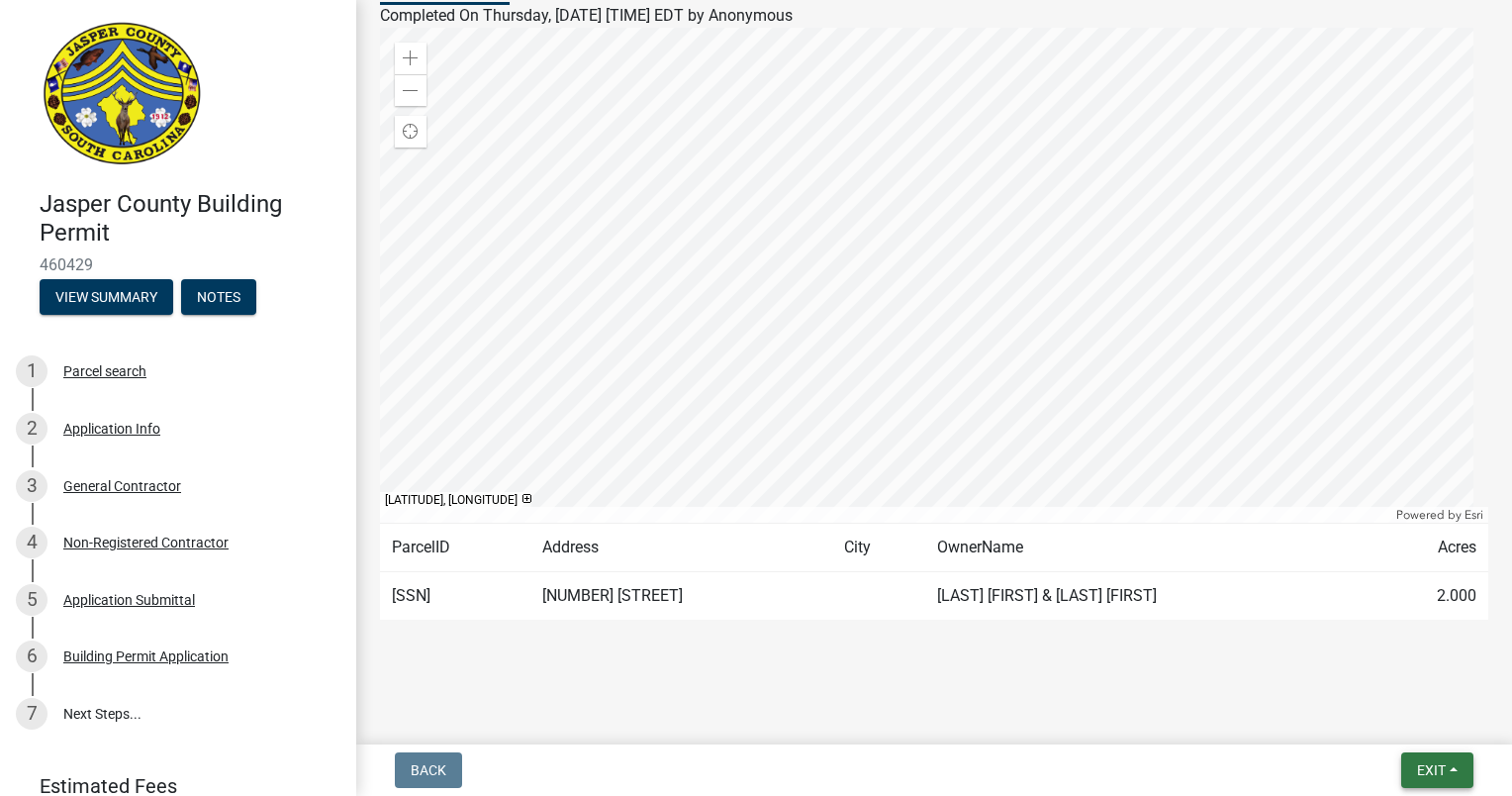 click on "Exit" at bounding box center (1431, 770) 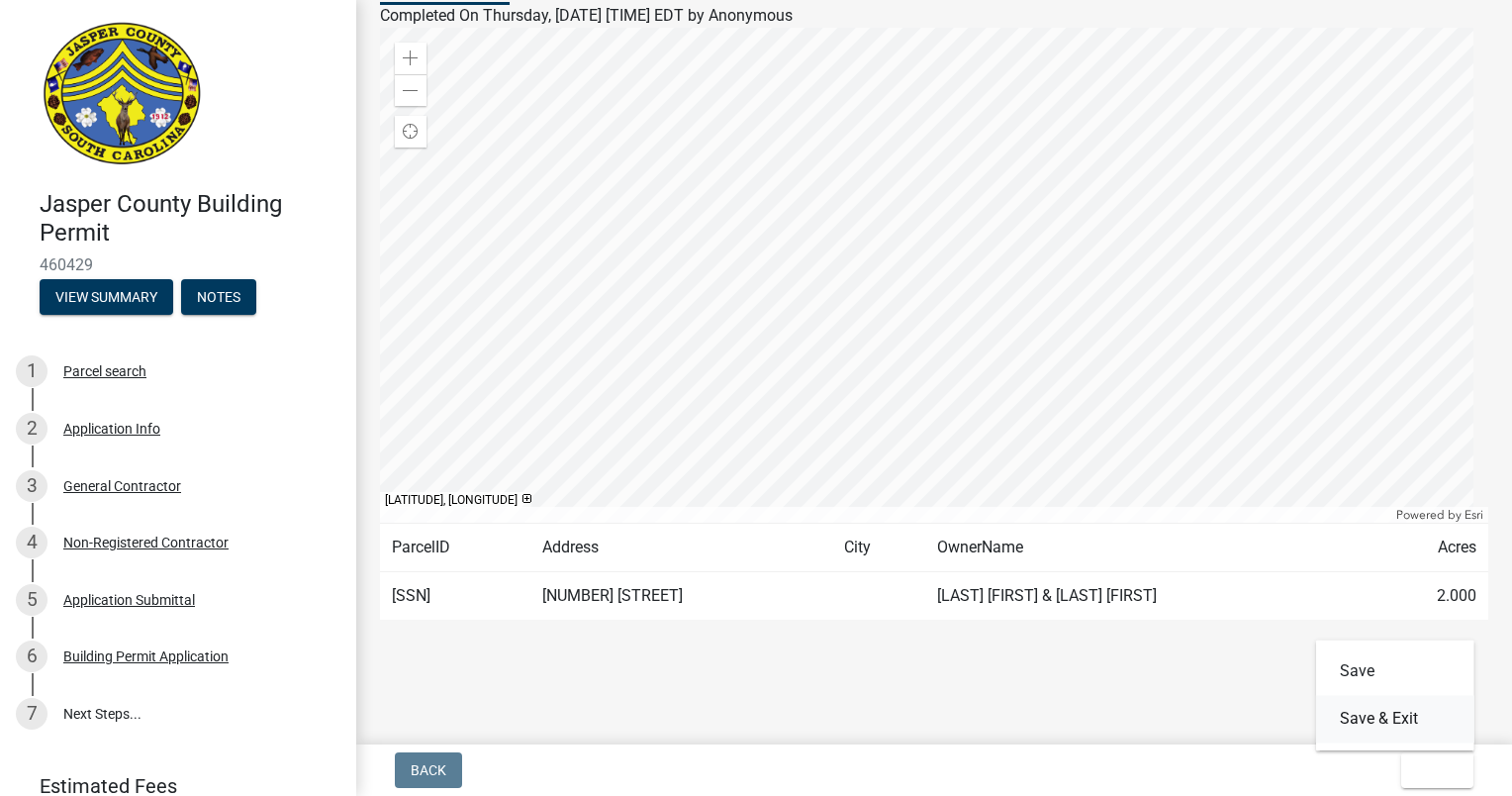click on "Save & Exit" at bounding box center (1395, 719) 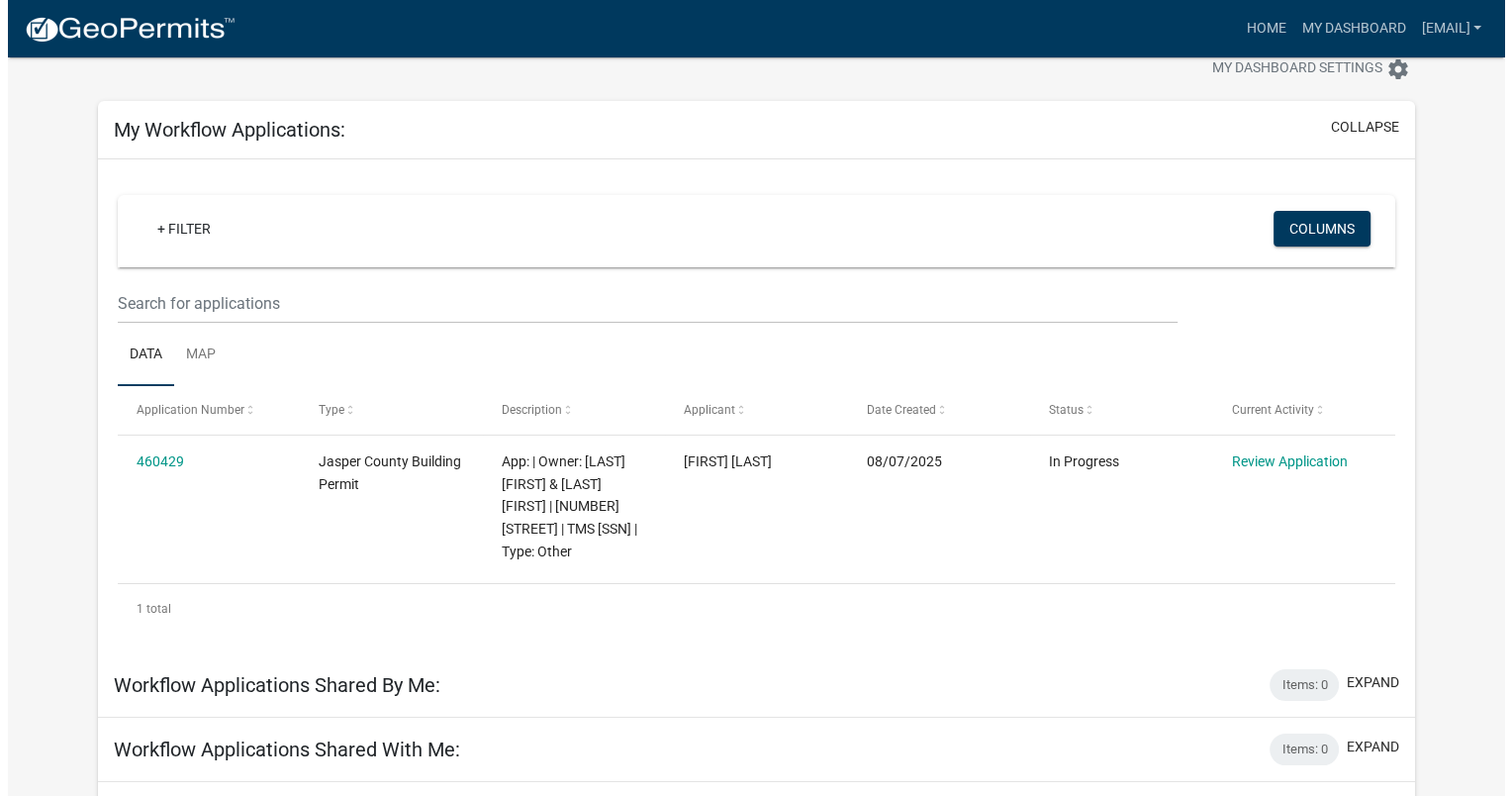 scroll, scrollTop: 0, scrollLeft: 0, axis: both 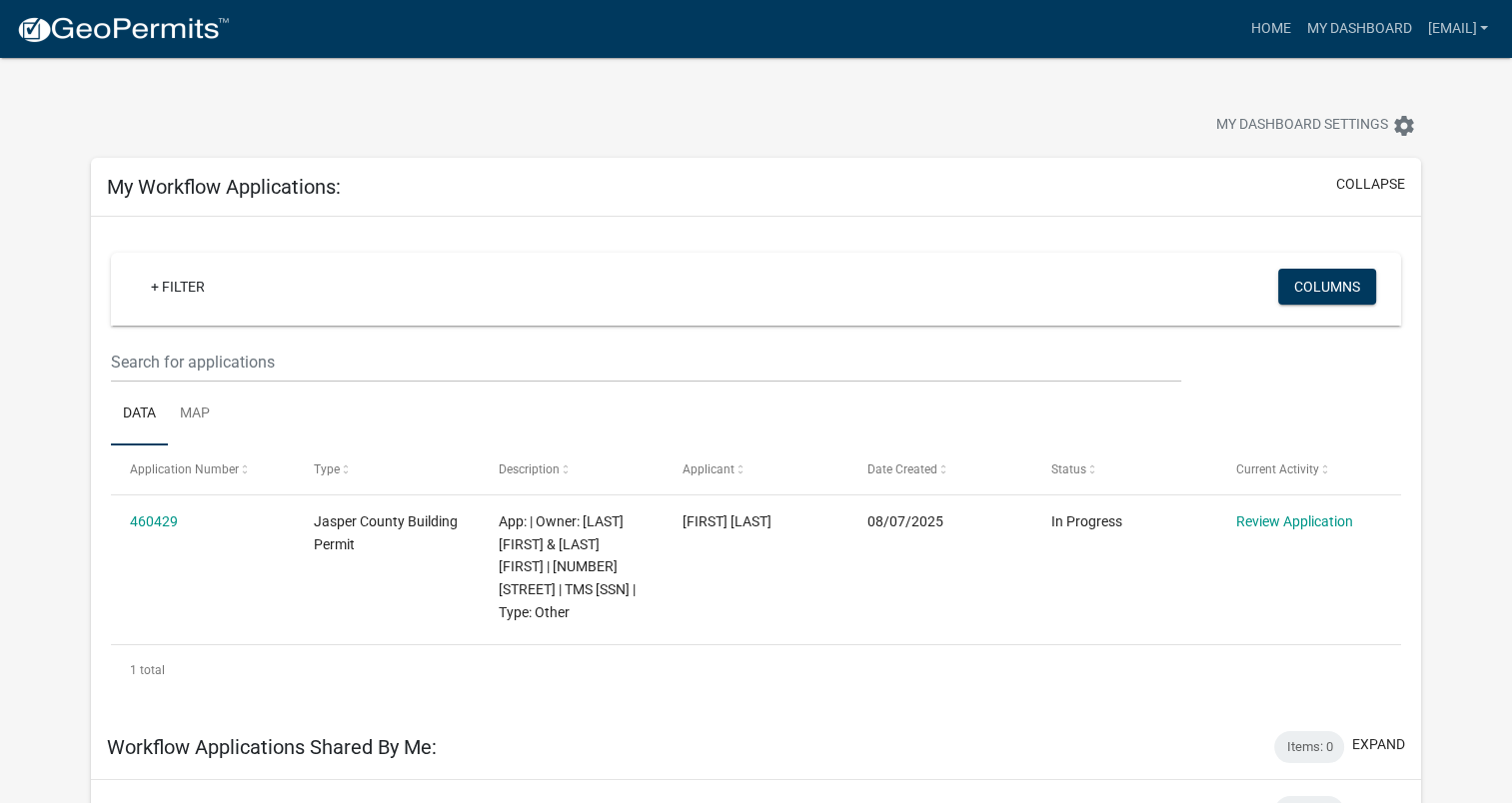 click on "Review Application" 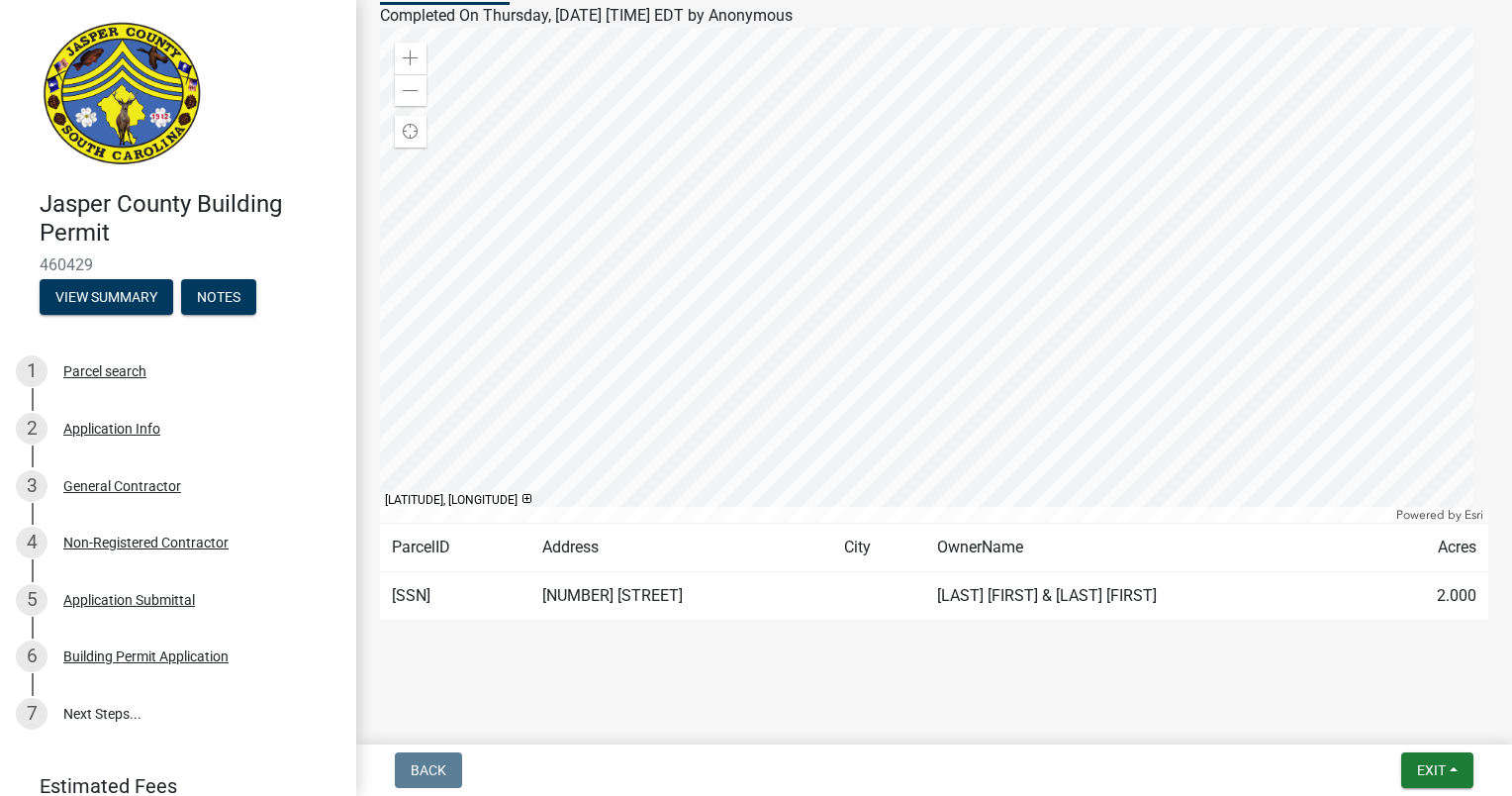 scroll, scrollTop: 271, scrollLeft: 0, axis: vertical 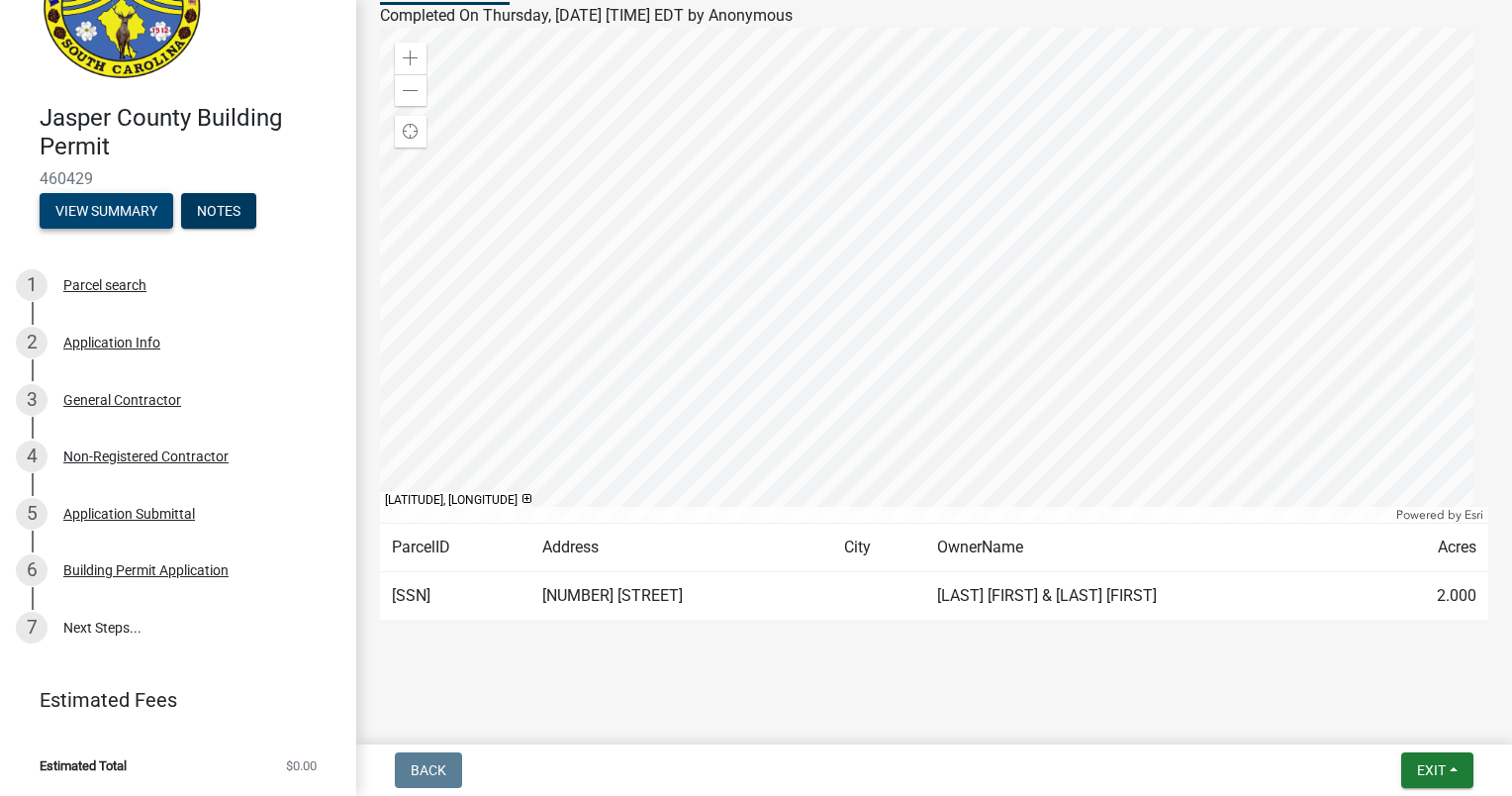 click on "View Summary" at bounding box center [106, 211] 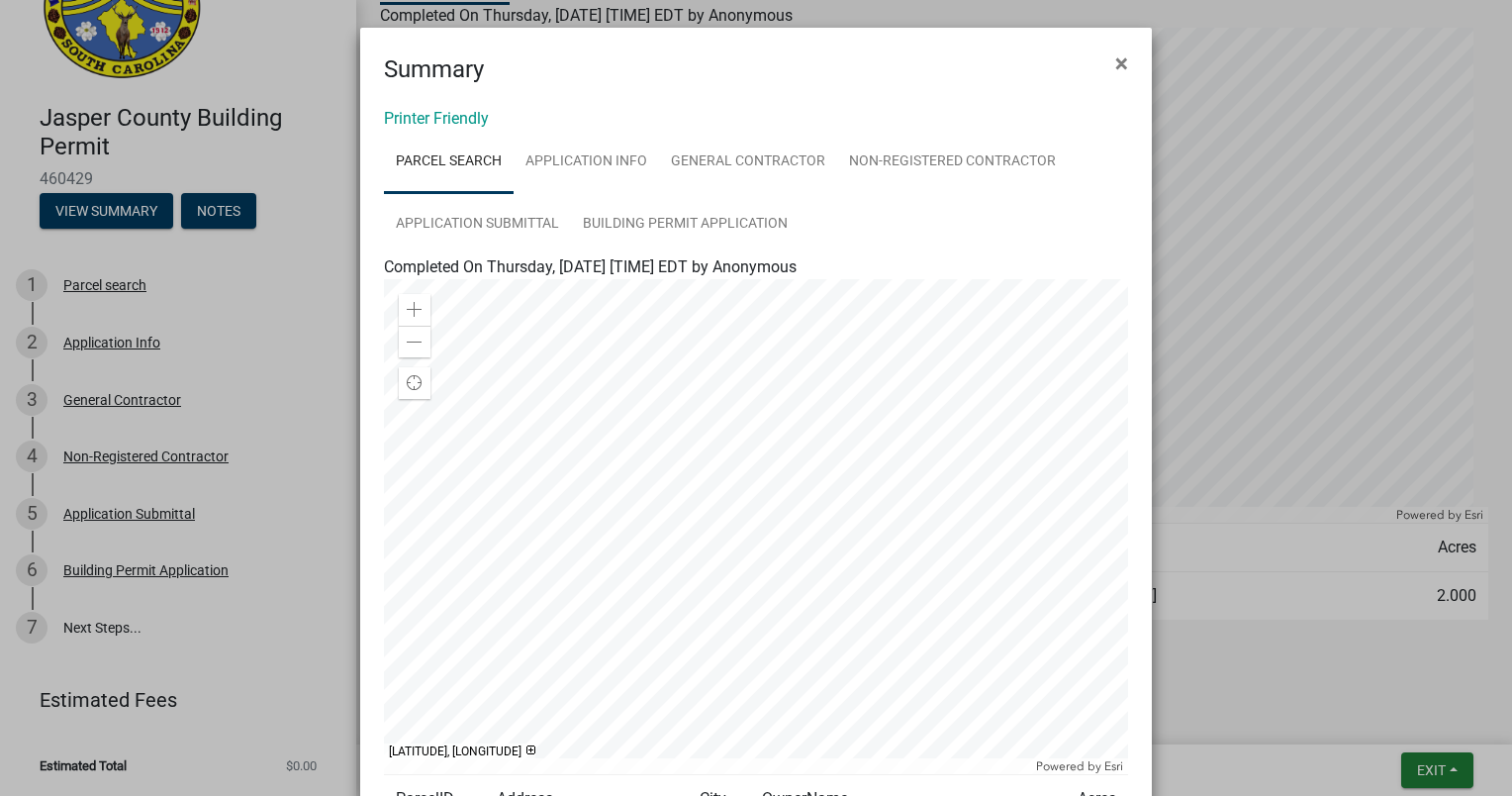 click 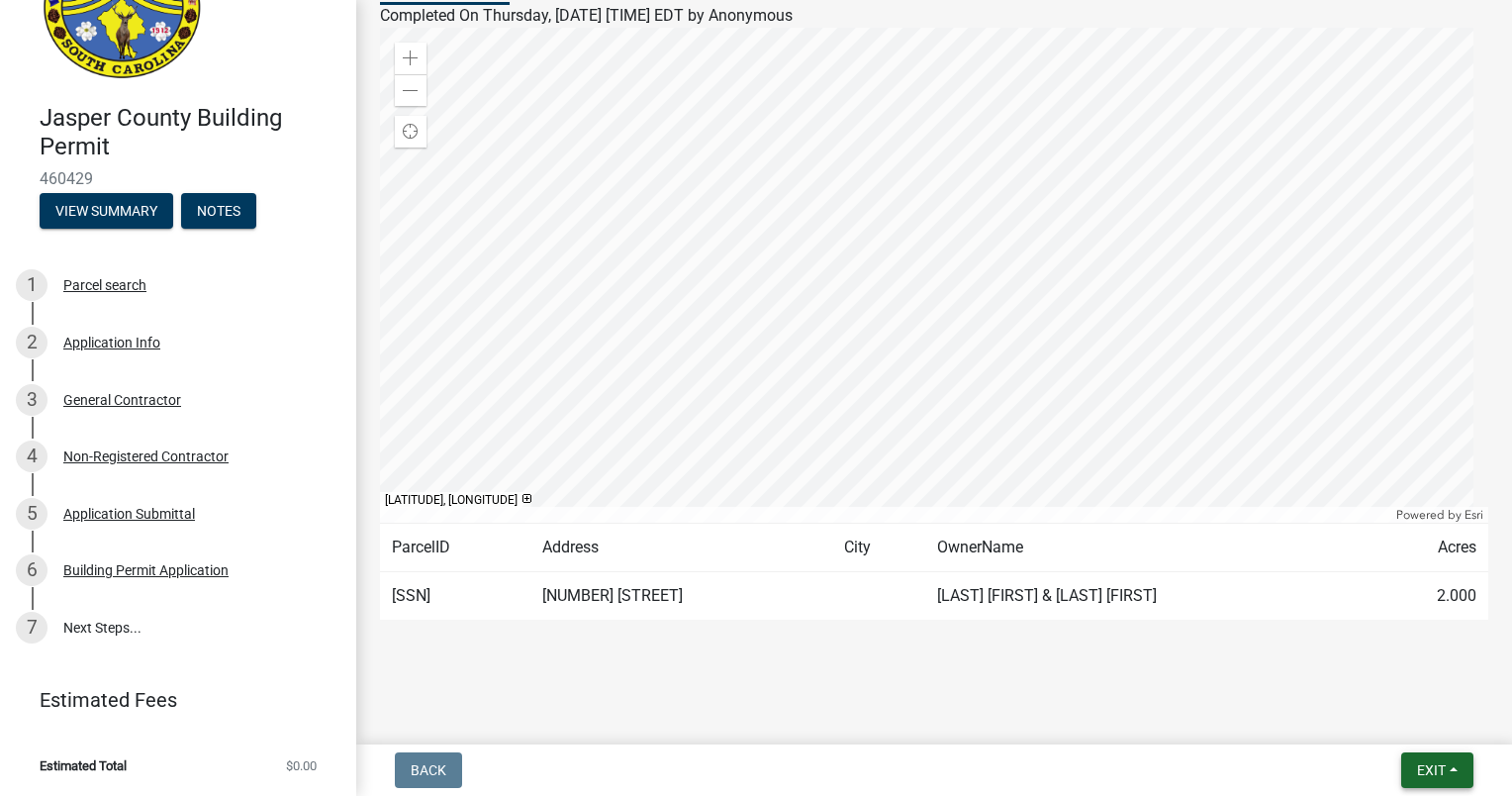 click on "Exit" at bounding box center [1431, 770] 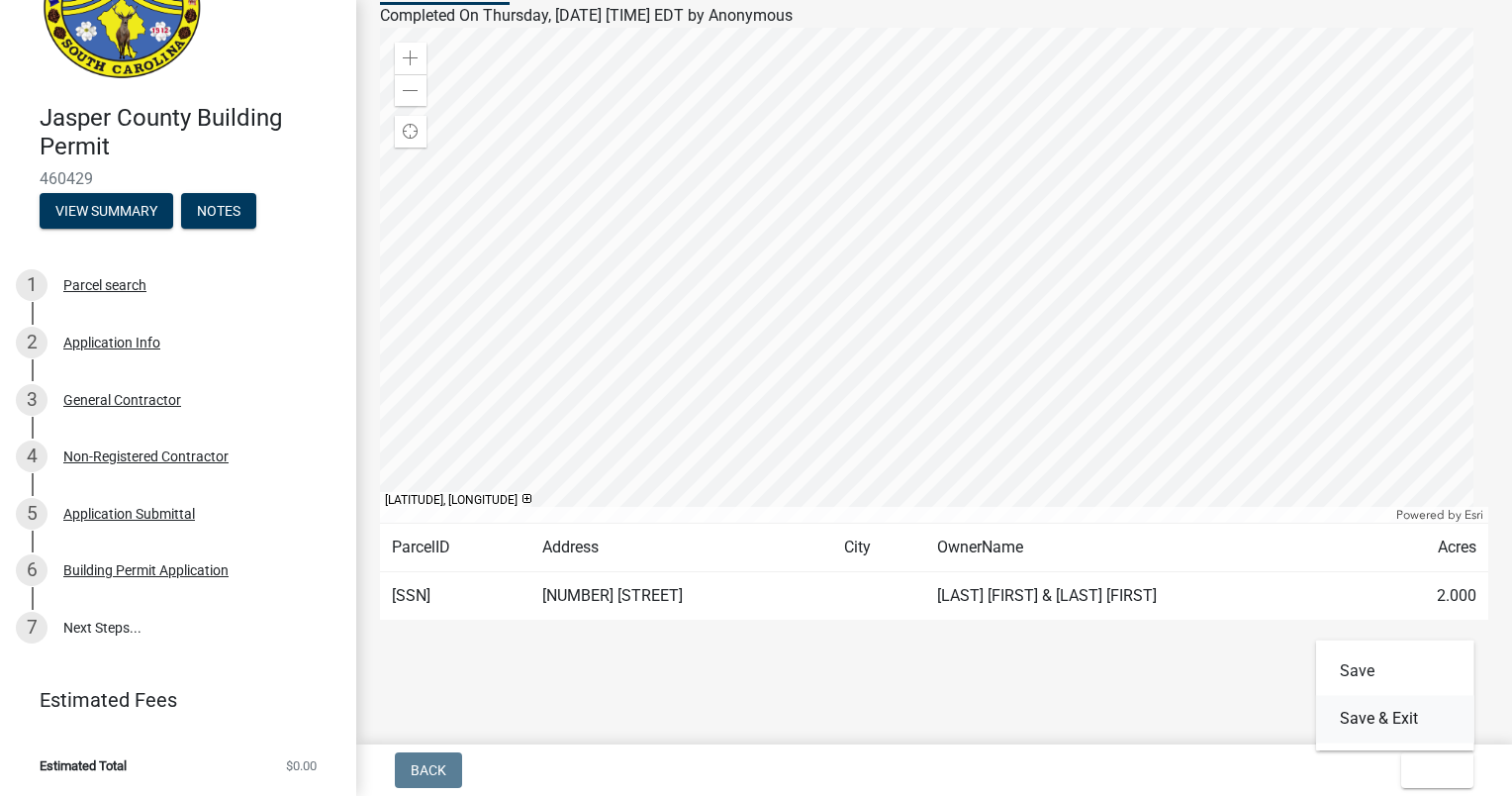 click on "Save & Exit" at bounding box center (1395, 719) 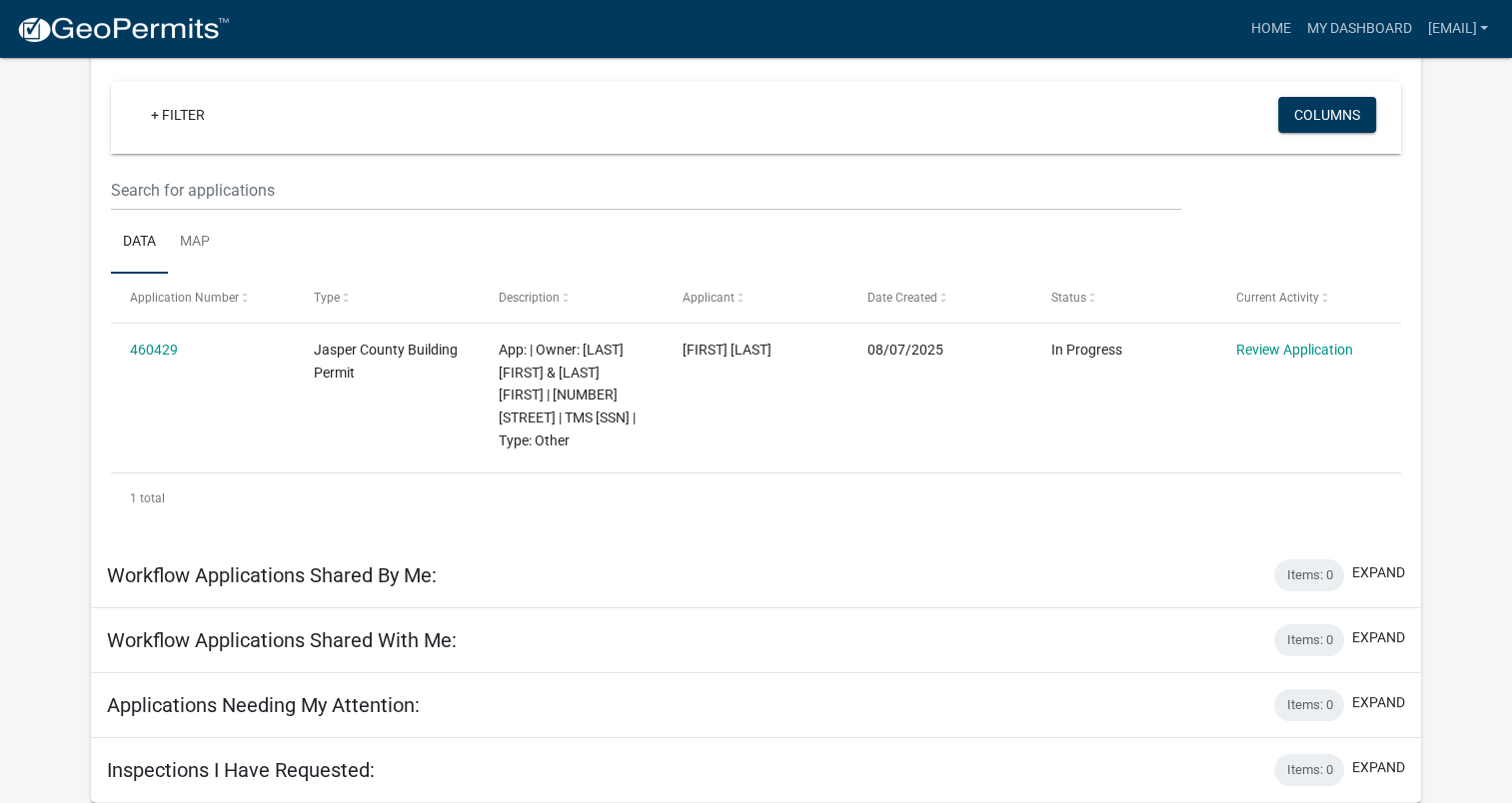 scroll, scrollTop: 0, scrollLeft: 0, axis: both 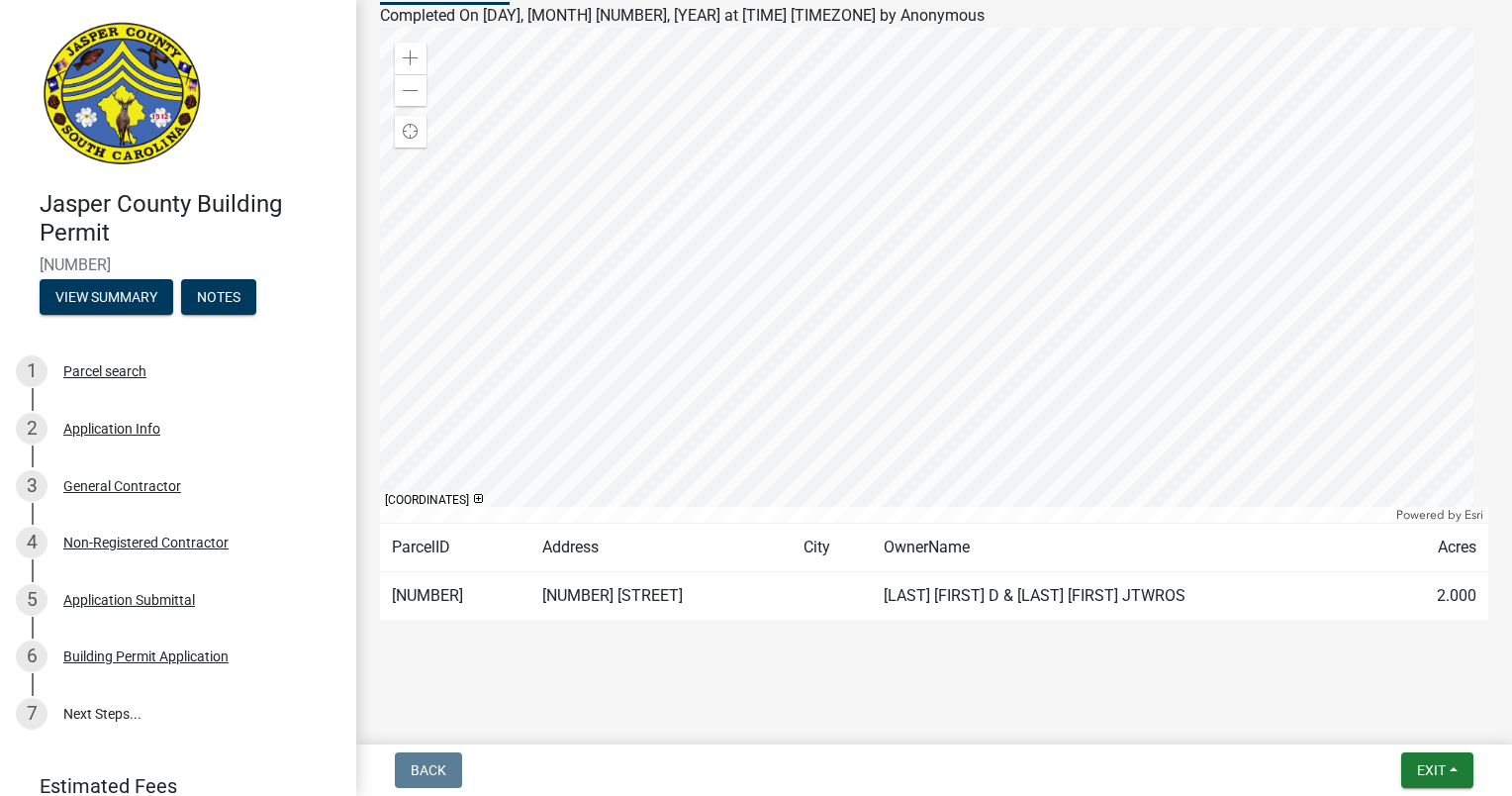 click on "7   Next Steps..." at bounding box center [178, 714] 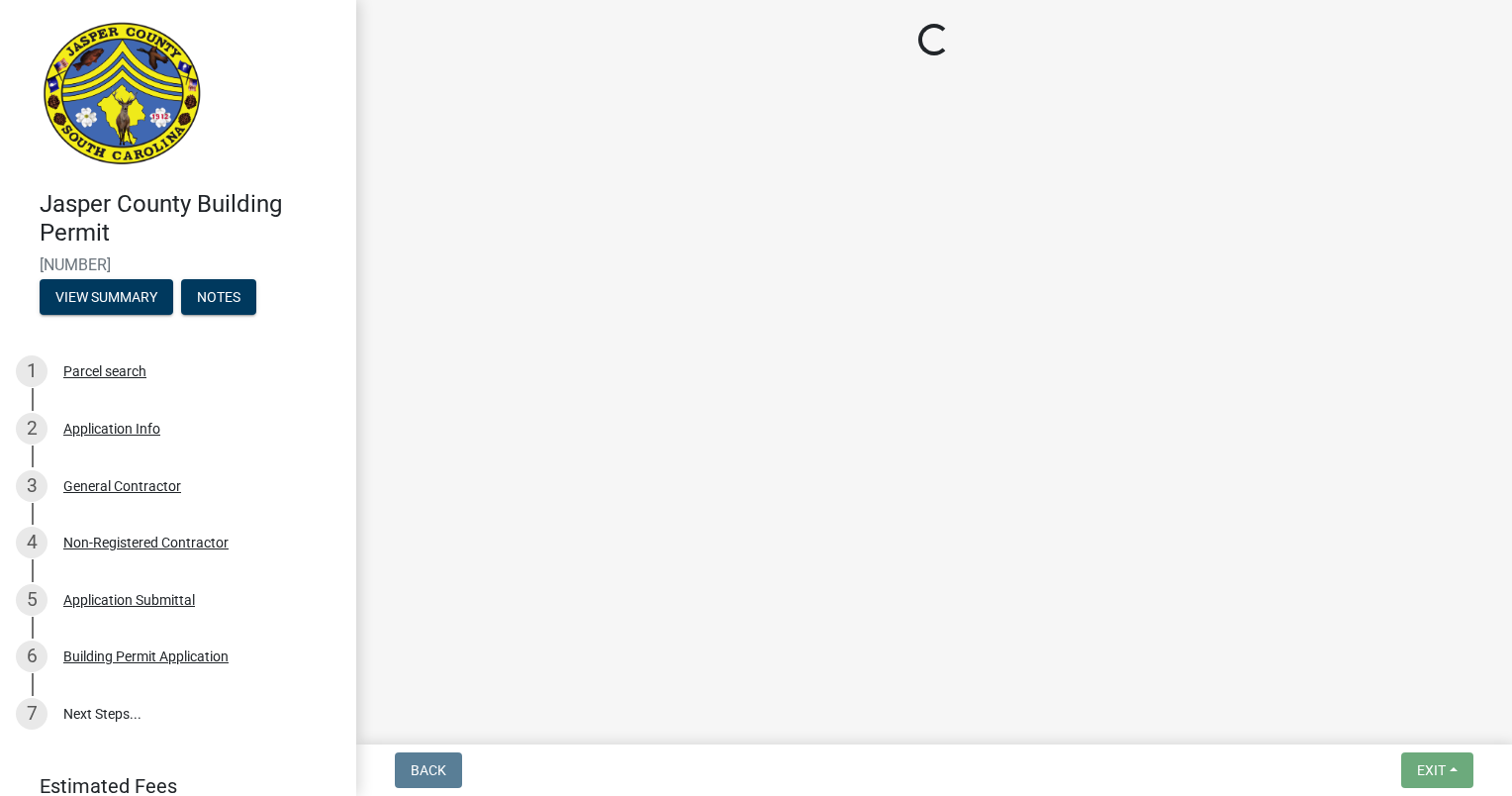 scroll, scrollTop: 0, scrollLeft: 0, axis: both 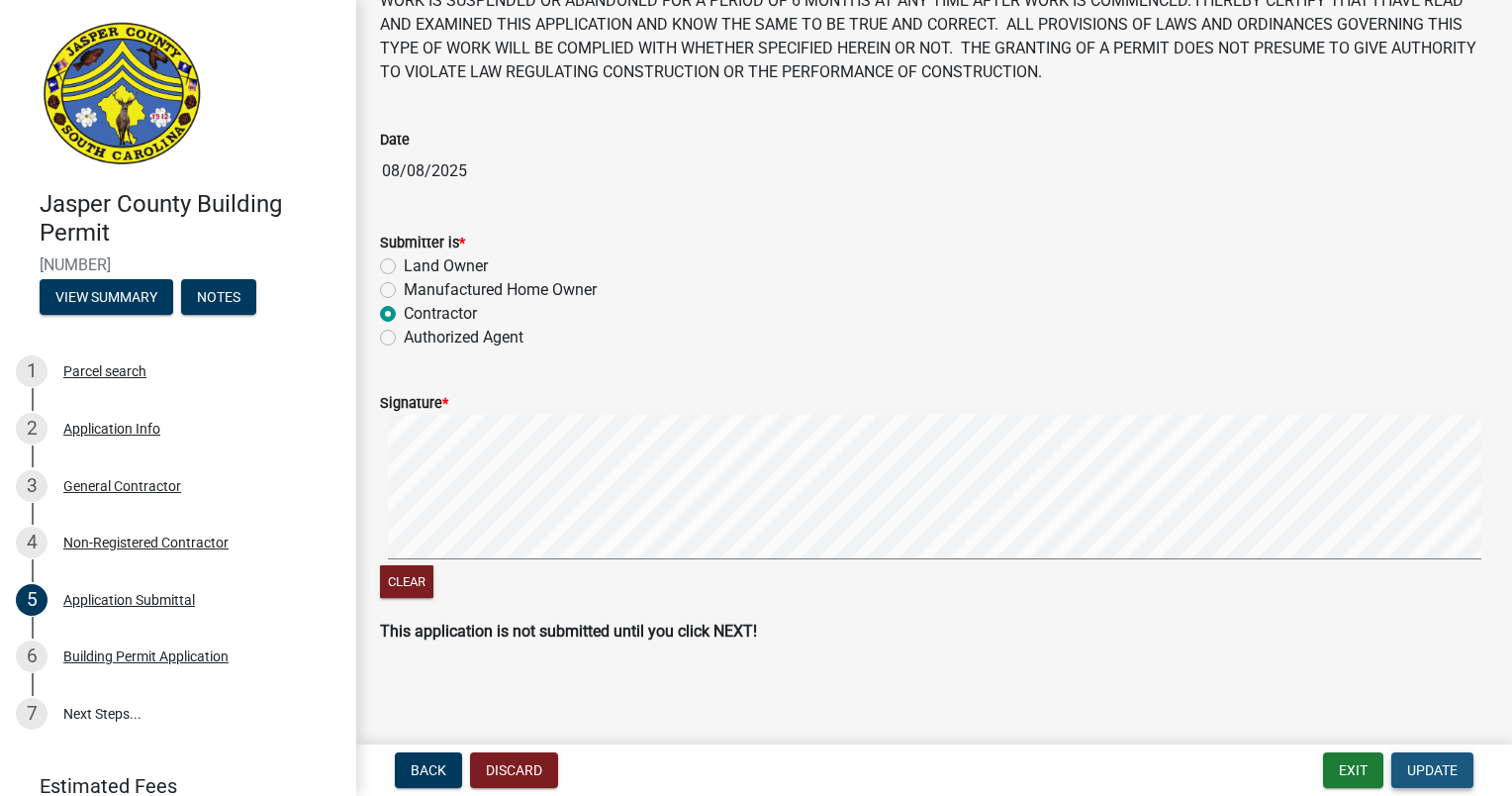 click on "Update" at bounding box center [1432, 770] 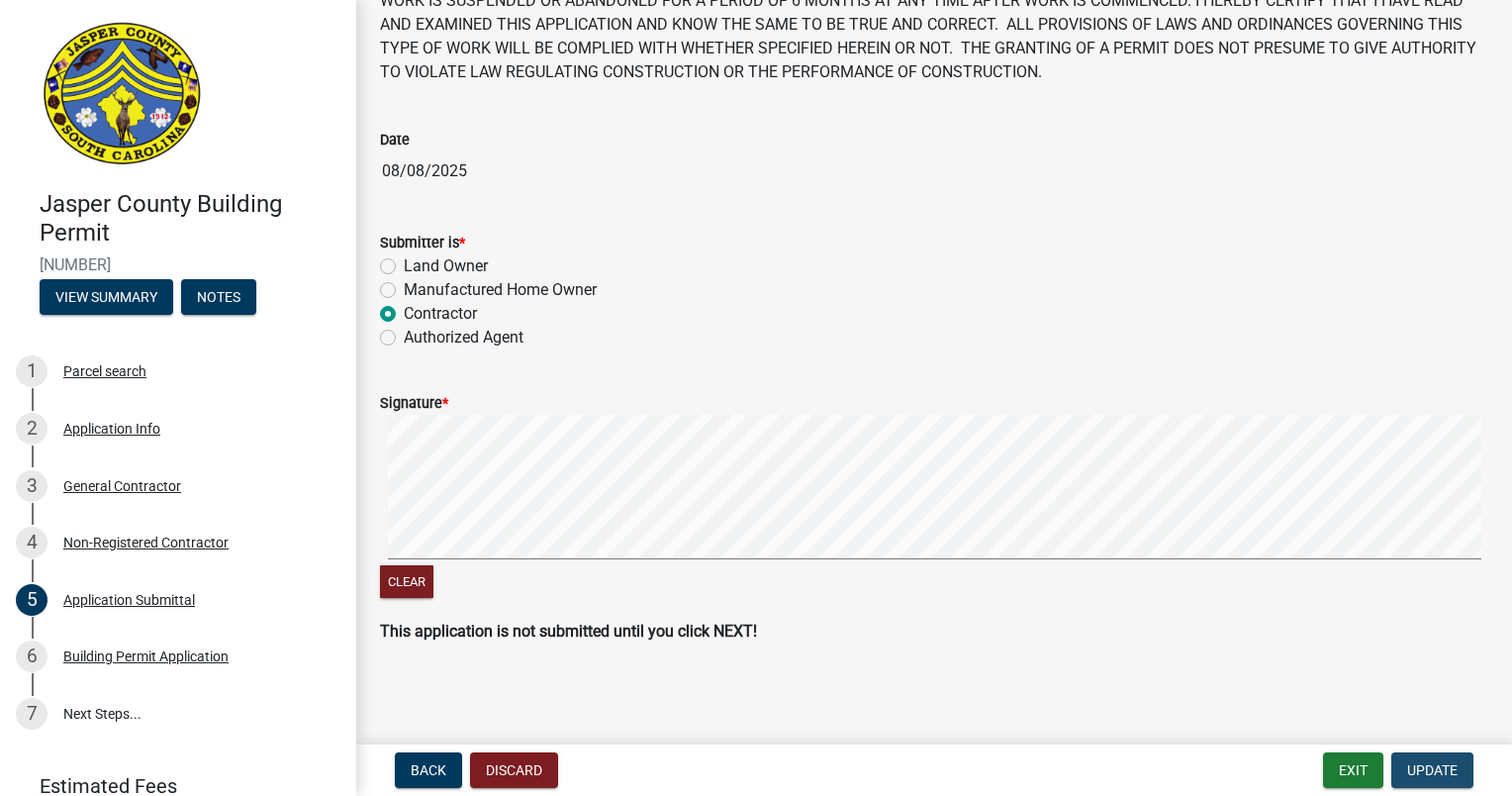 scroll, scrollTop: 0, scrollLeft: 0, axis: both 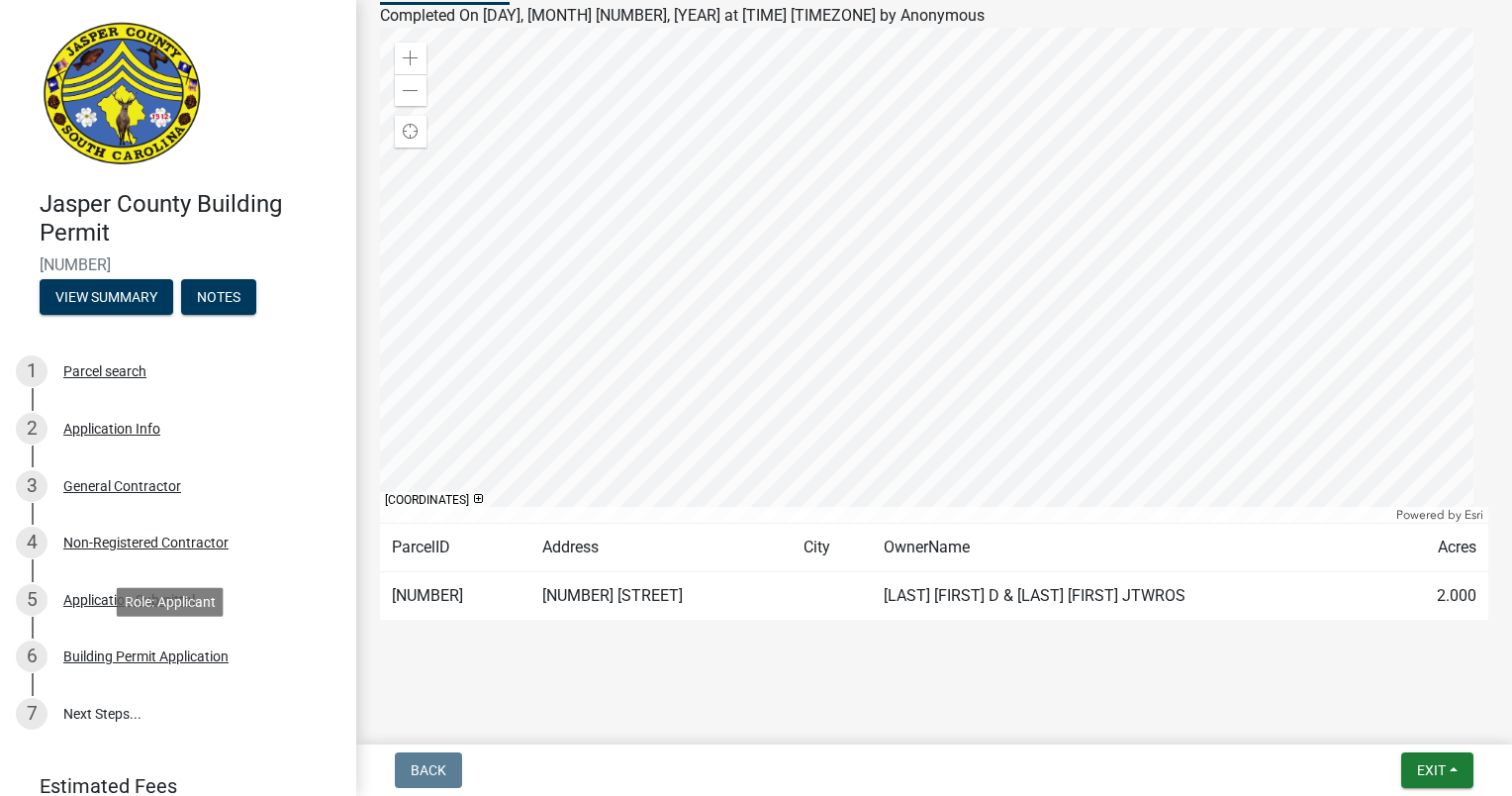 click on "Building Permit Application" at bounding box center [145, 656] 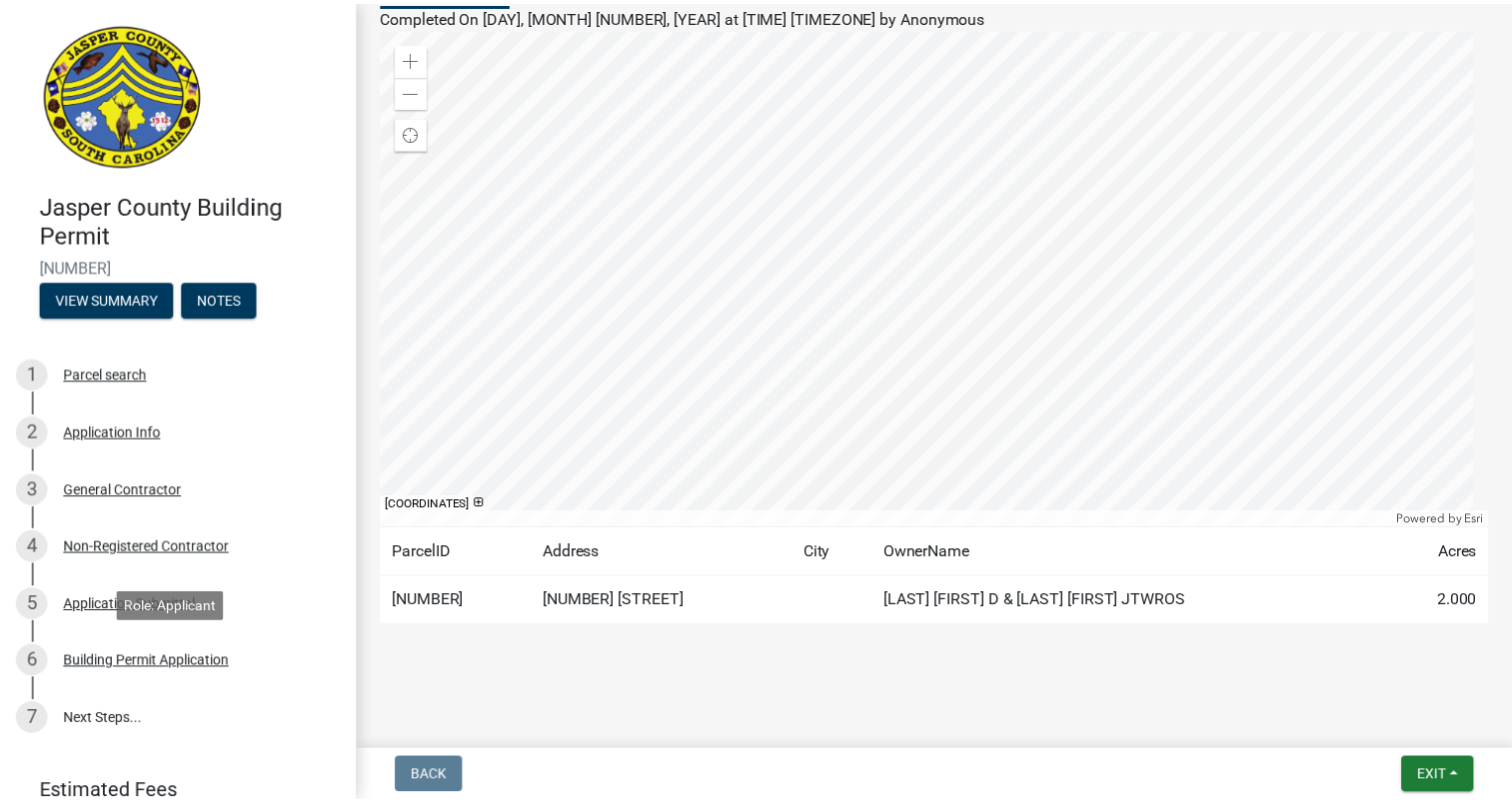 scroll, scrollTop: 0, scrollLeft: 0, axis: both 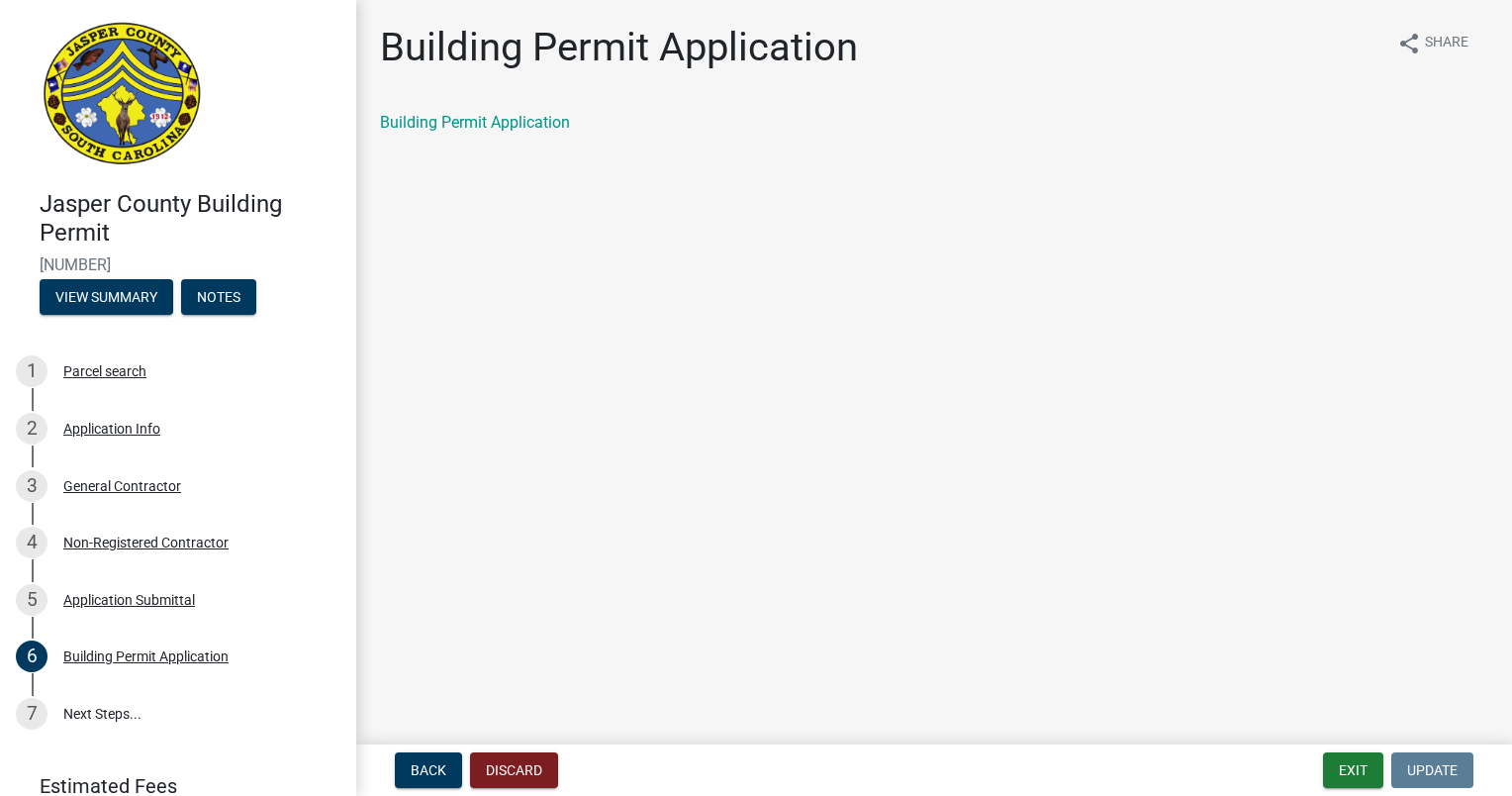 click on "7   Next Steps..." at bounding box center [178, 714] 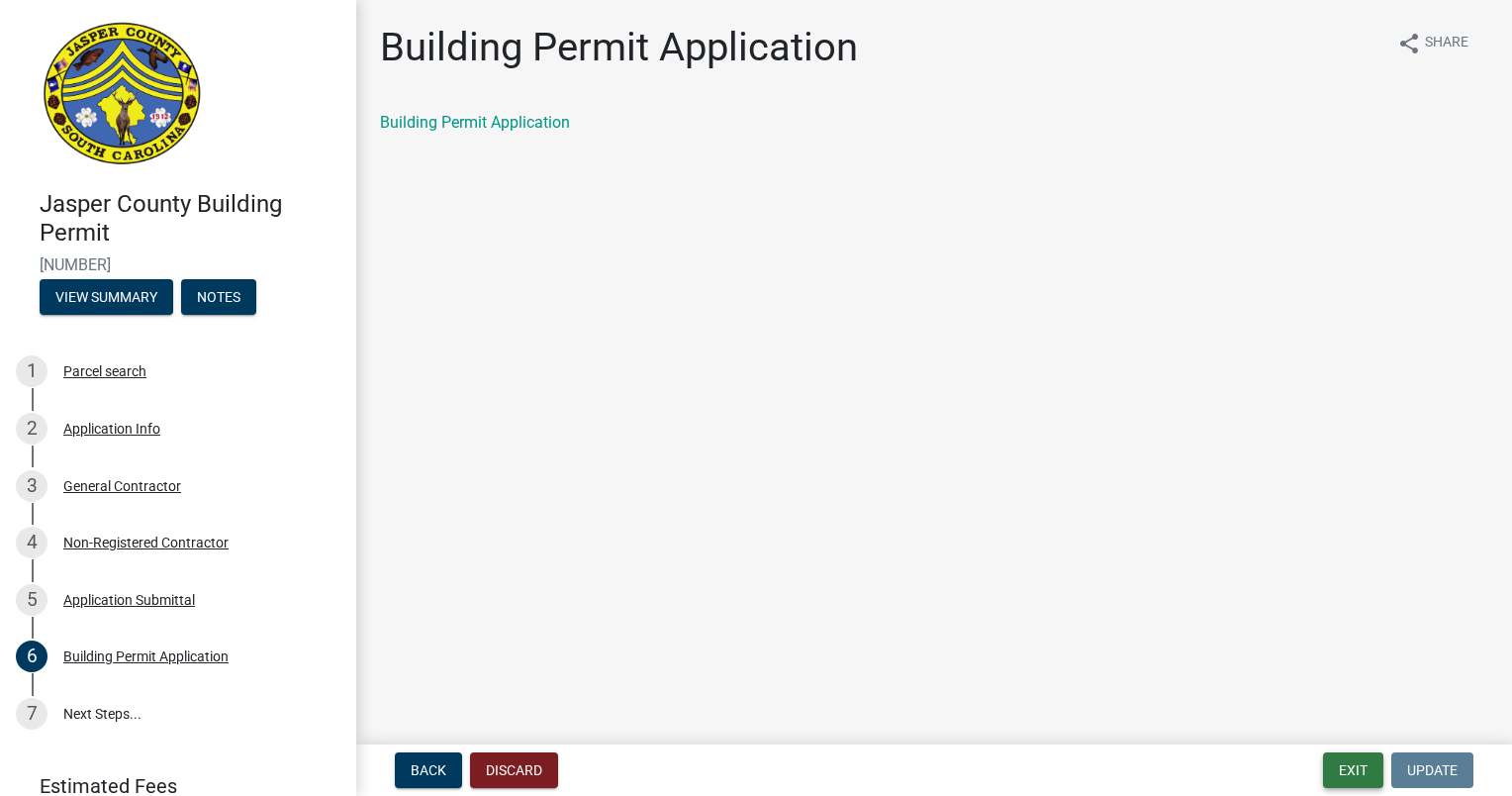 click on "Exit" at bounding box center [1353, 770] 